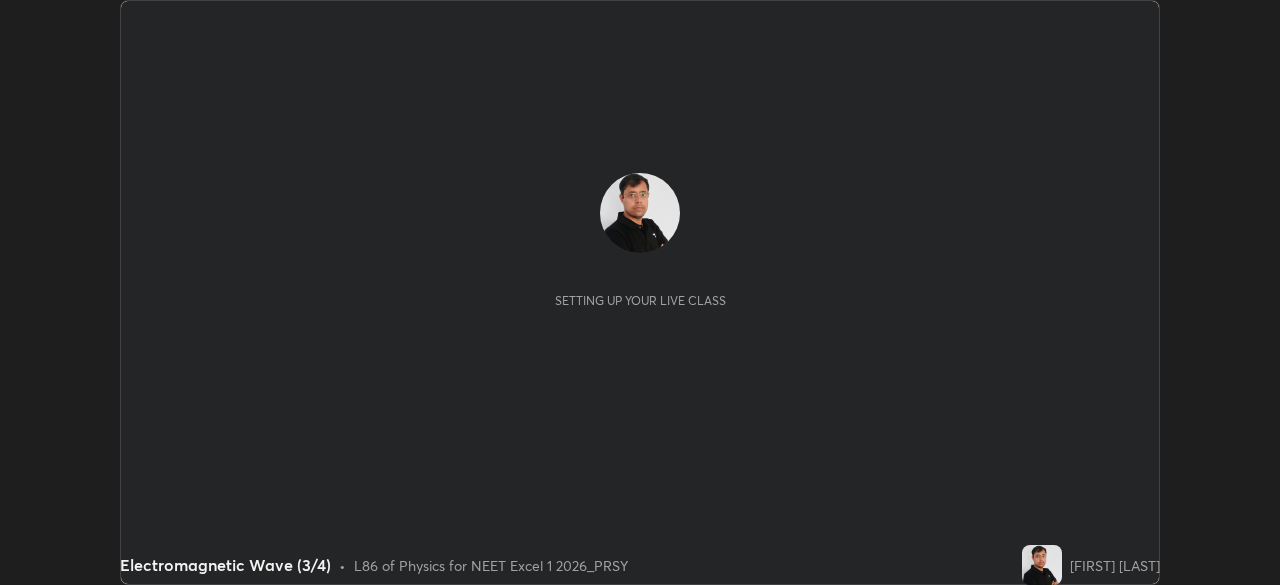 scroll, scrollTop: 0, scrollLeft: 0, axis: both 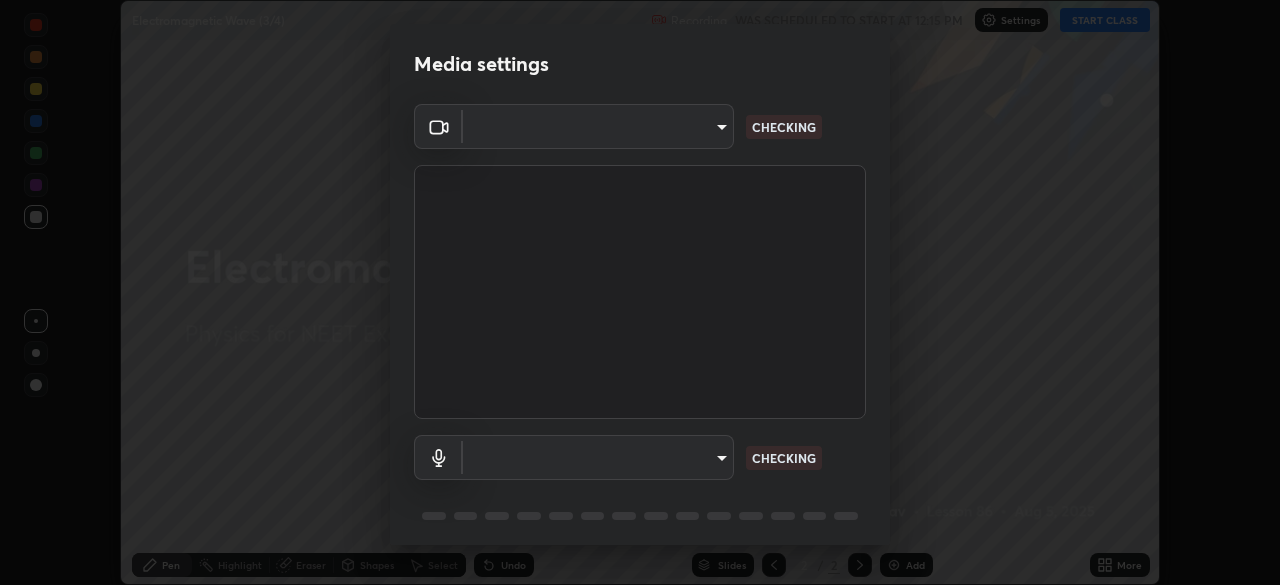 type on "2226f6d28742a26b6e0b51399fa030018956b8f43105e33b3be5017931f45398" 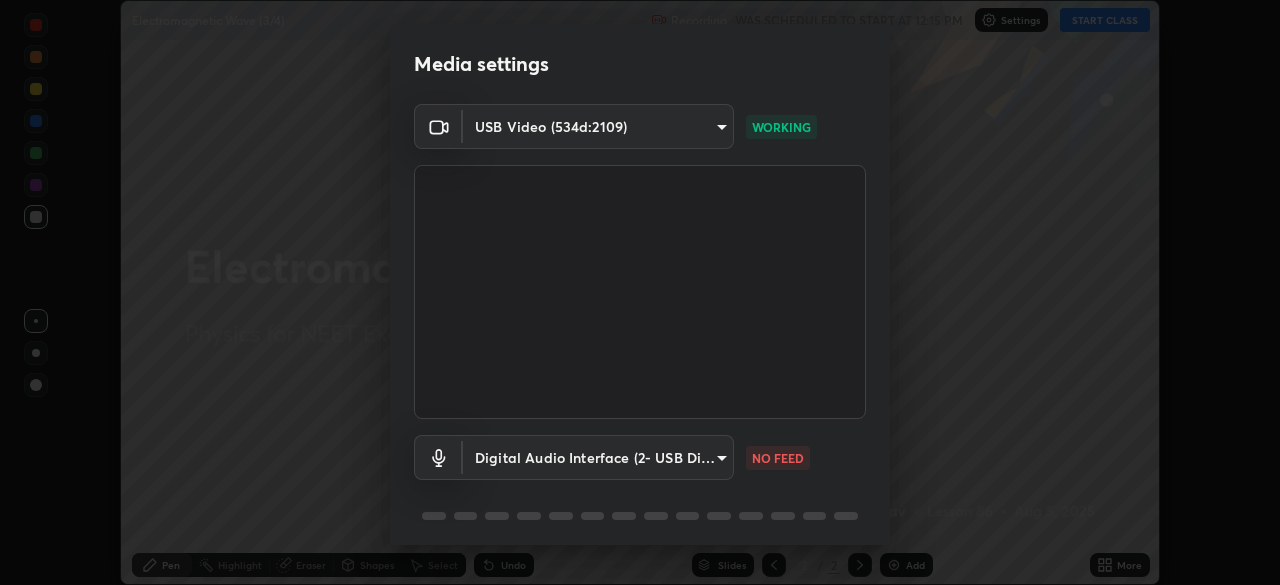click on "Erase all Electromagnetic Wave (3/4) Recording WAS SCHEDULED TO START AT  12:15 PM Settings START CLASS Setting up your live class Electromagnetic Wave (3/4) • L86 of Physics for NEET Excel 1 2026_PRSY [FIRST] [LAST] Pen Highlight Eraser Shapes Select Undo Slides 2 / 2 Add More No doubts shared Encourage your learners to ask a doubt for better clarity Report an issue Reason for reporting Buffering Chat not working Audio - Video sync issue Educator video quality low ​ Attach an image Report Media settings USB Video (534d:2109) 2226f6d28742a26b6e0b51399fa030018956b8f43105e33b3be5017931f45398 WORKING Digital Audio Interface (2- USB Digital Audio) 6c9452c46e7214b2a6b049f0e78502b1fa46202570d58f7024dca48bc82472fd NO FEED 1 / 5 Next" at bounding box center (640, 292) 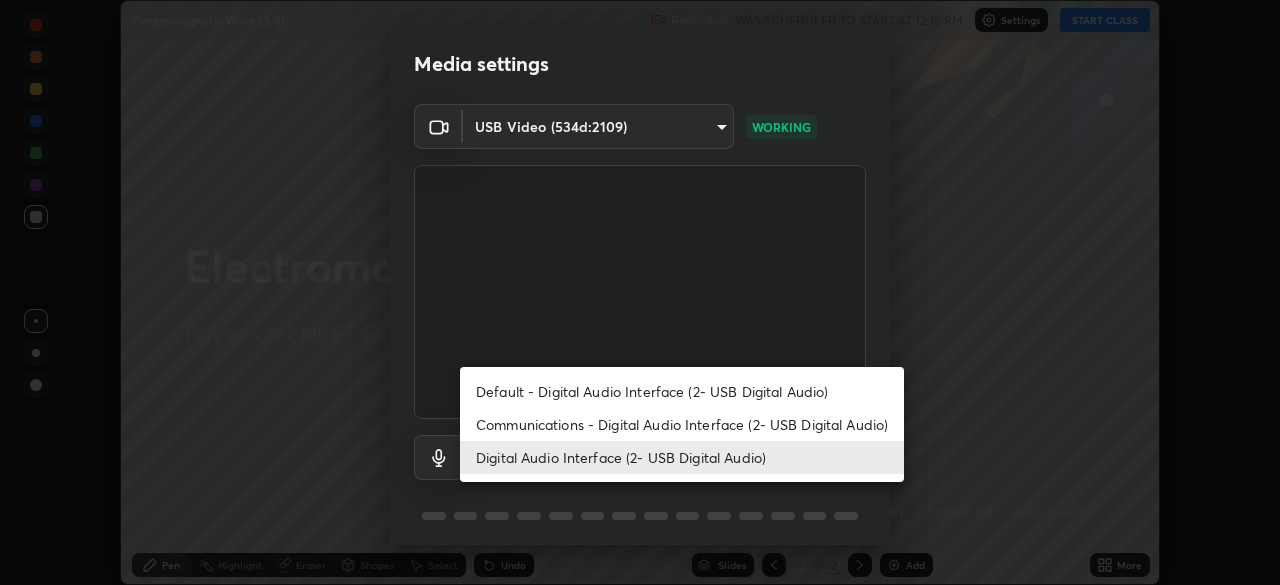 click on "Communications - Digital Audio Interface (2- USB Digital Audio)" at bounding box center (682, 424) 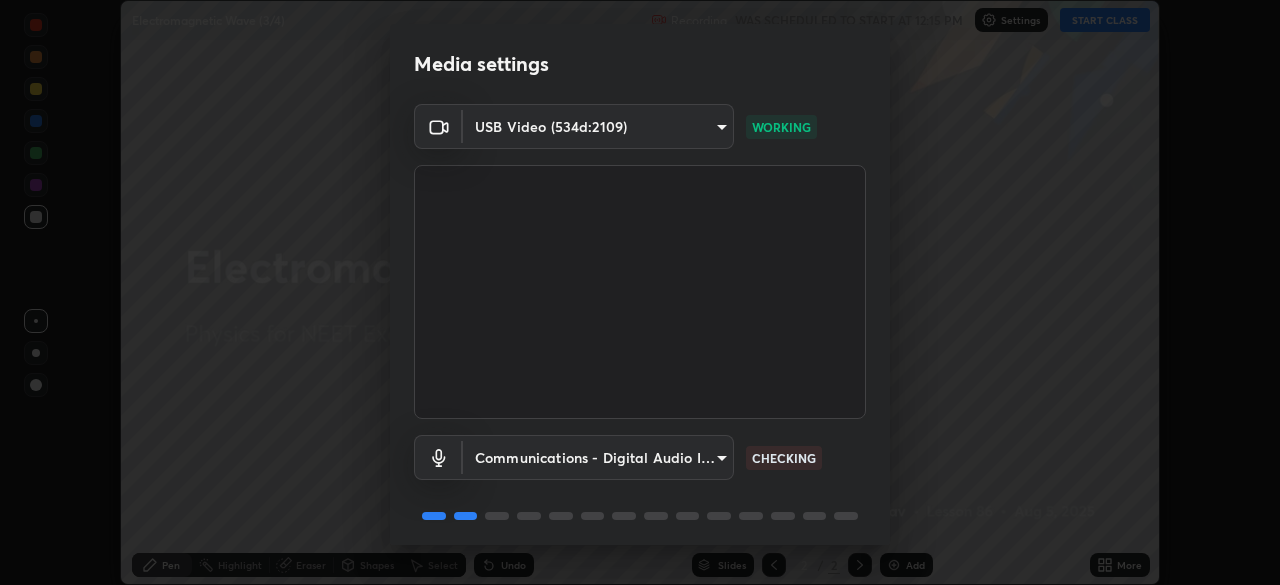 click on "Erase all Electromagnetic Wave (3/4) Recording WAS SCHEDULED TO START AT  12:15 PM Settings START CLASS Setting up your live class Electromagnetic Wave (3/4) • L86 of Physics for NEET Excel 1 2026_PRSY [FIRST] [LAST] Pen Highlight Eraser Shapes Select Undo Slides 2 / 2 Add More No doubts shared Encourage your learners to ask a doubt for better clarity Report an issue Reason for reporting Buffering Chat not working Audio - Video sync issue Educator video quality low ​ Attach an image Report Media settings USB Video (534d:2109) 2226f6d28742a26b6e0b51399fa030018956b8f43105e33b3be5017931f45398 WORKING Communications - Digital Audio Interface (2- USB Digital Audio) communications CHECKING 1 / 5 Next" at bounding box center (640, 292) 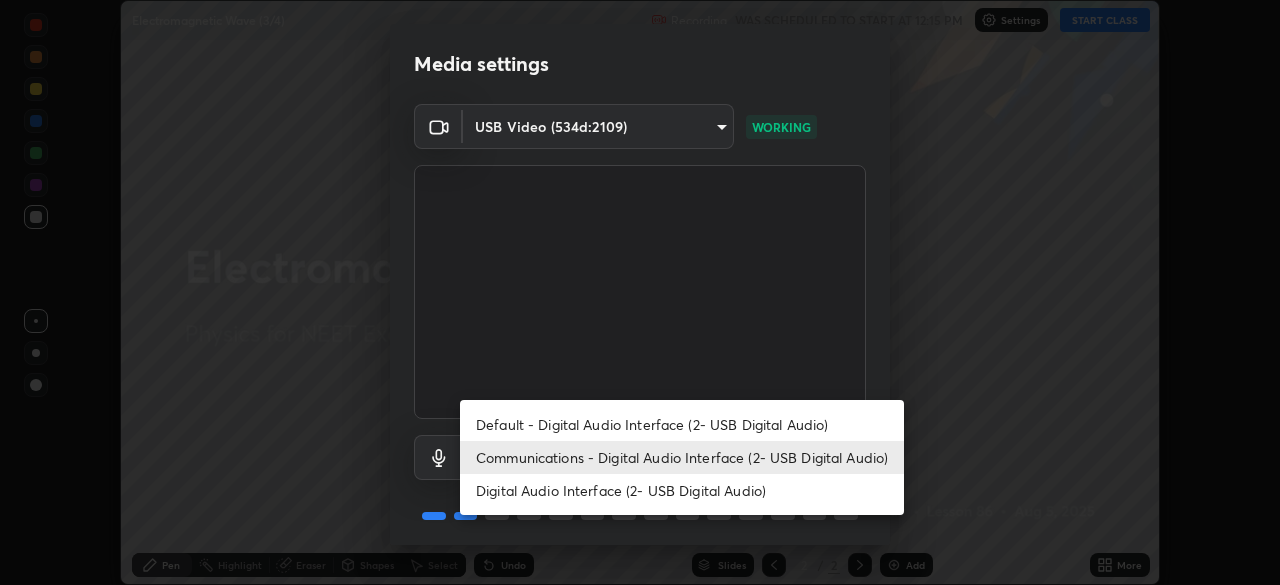 click on "Digital Audio Interface (2- USB Digital Audio)" at bounding box center [682, 490] 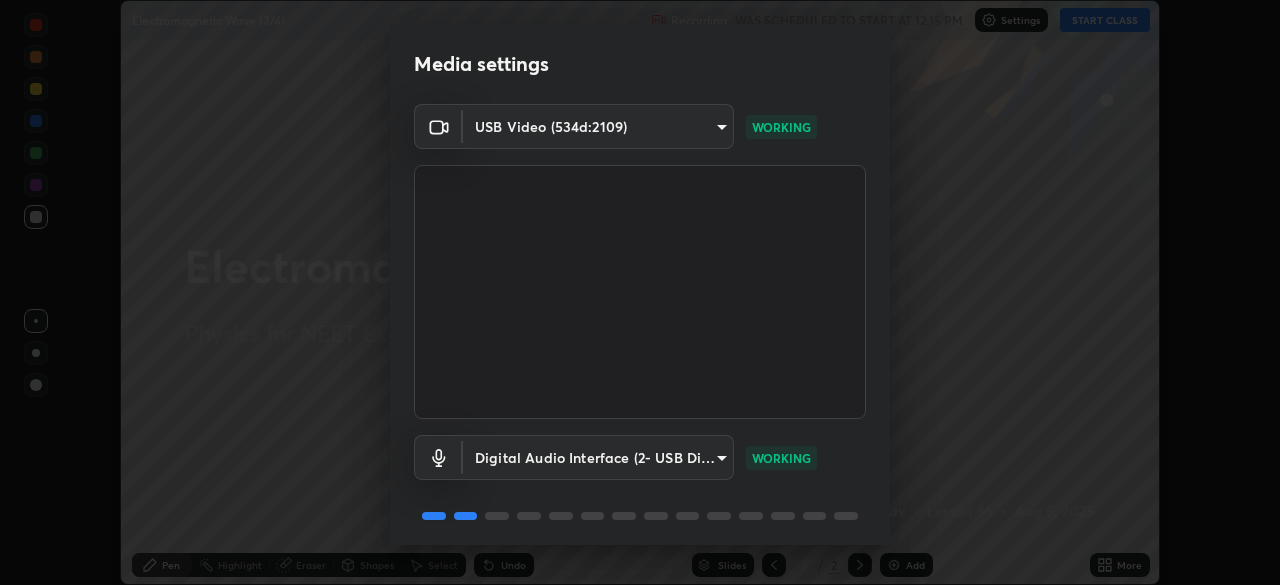 scroll, scrollTop: 71, scrollLeft: 0, axis: vertical 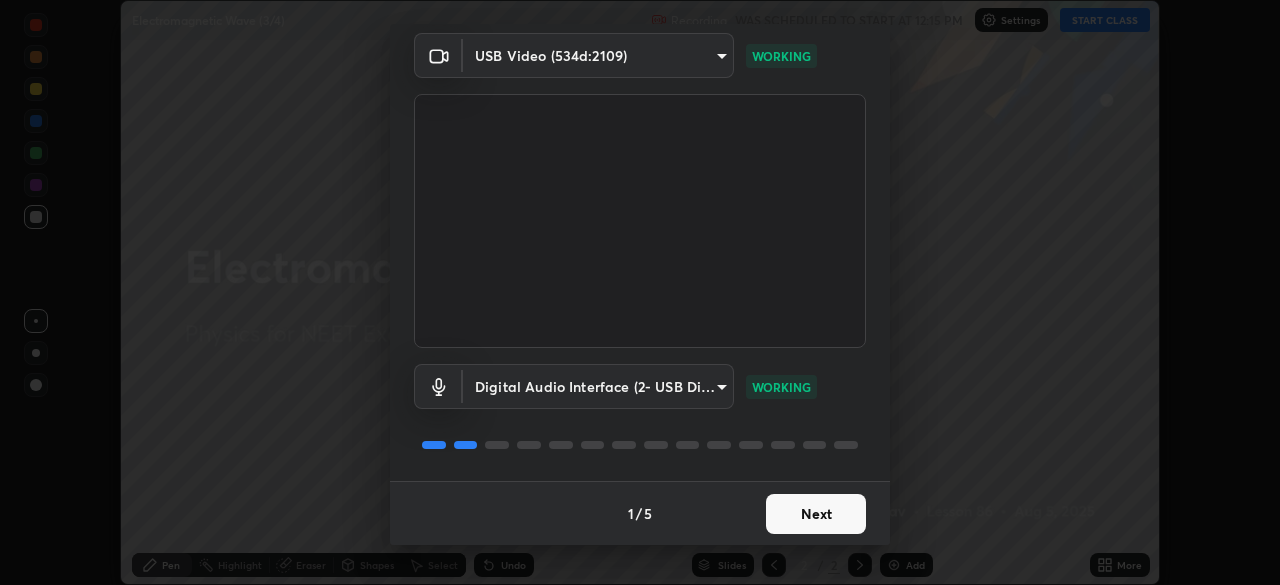 click on "Next" at bounding box center [816, 514] 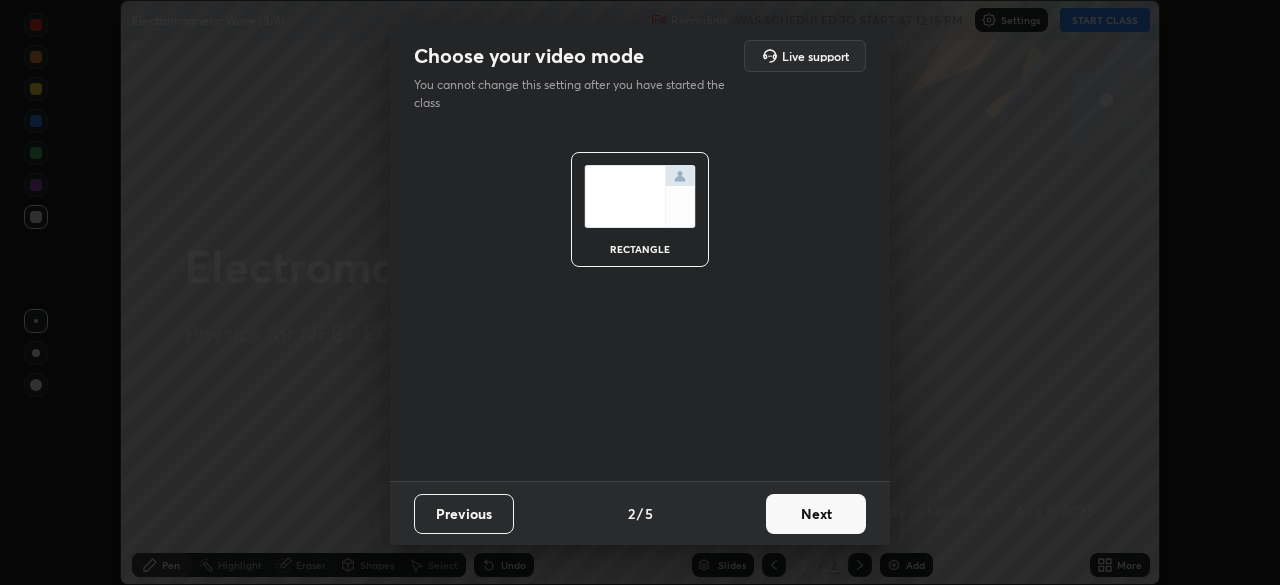 scroll, scrollTop: 0, scrollLeft: 0, axis: both 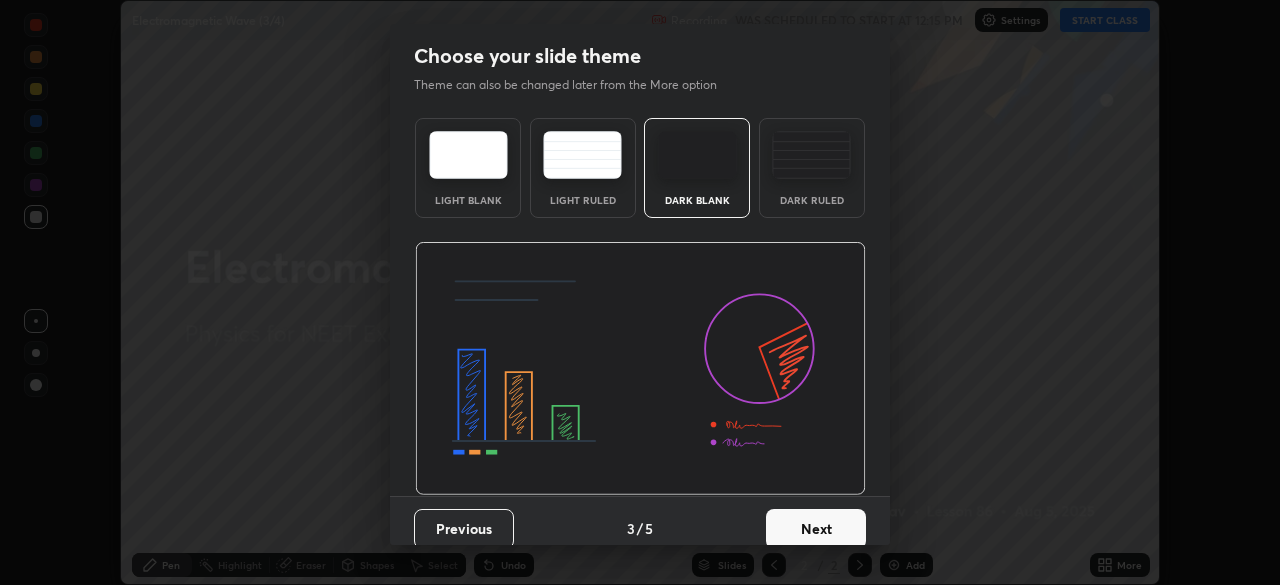 click at bounding box center (811, 155) 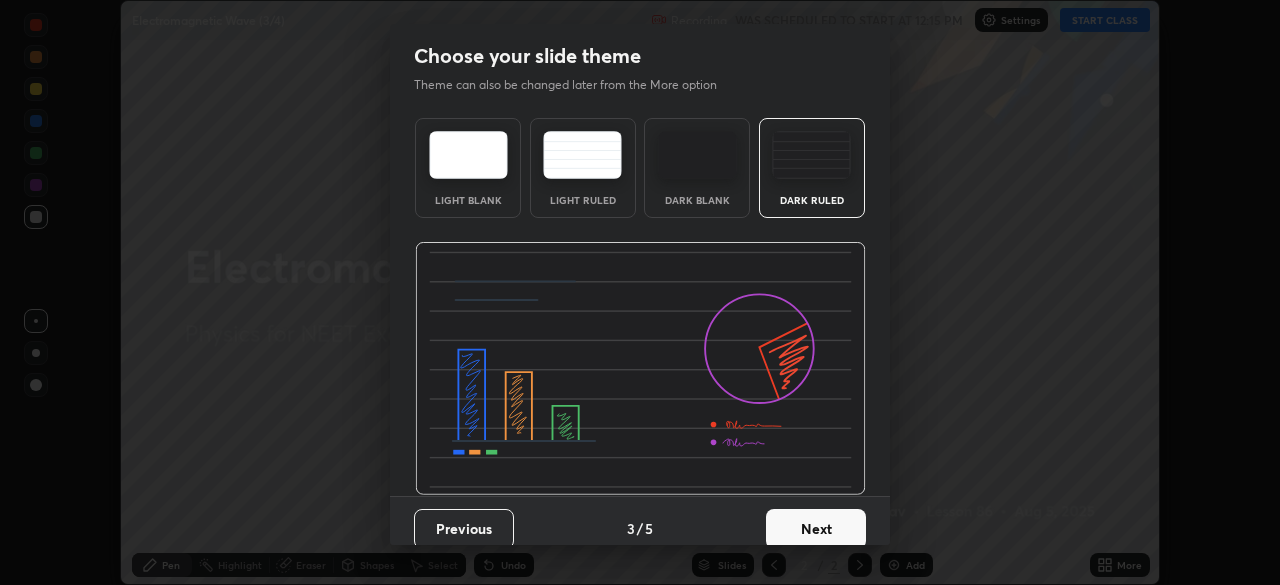 click on "Next" at bounding box center (816, 529) 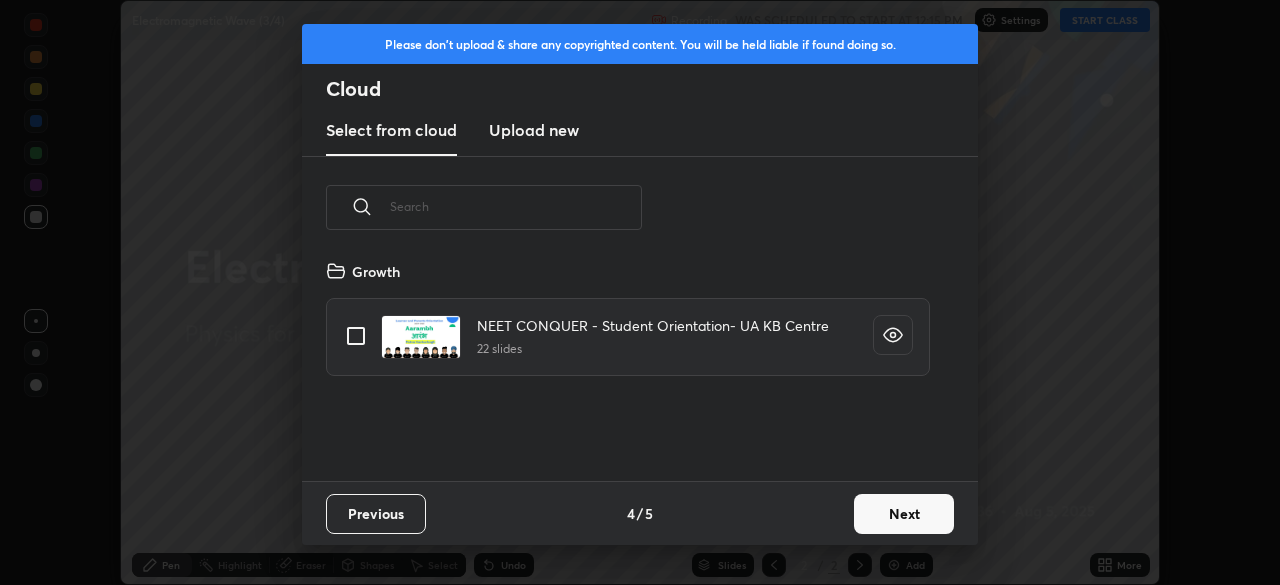 scroll, scrollTop: 7, scrollLeft: 11, axis: both 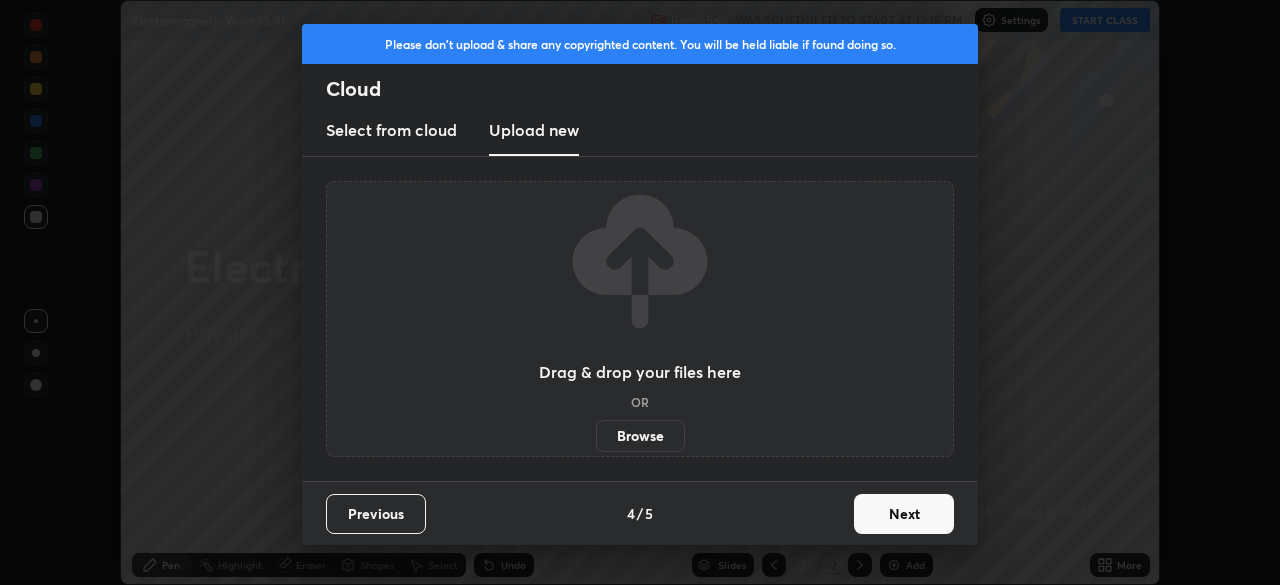 click on "Browse" at bounding box center (640, 436) 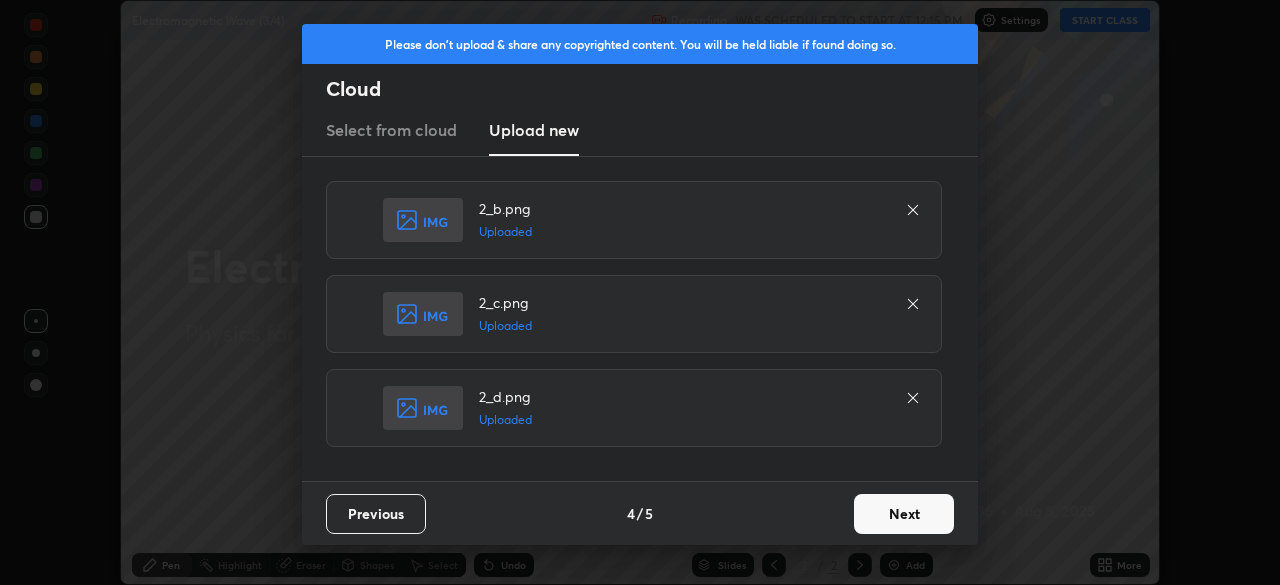 click on "Next" at bounding box center (904, 514) 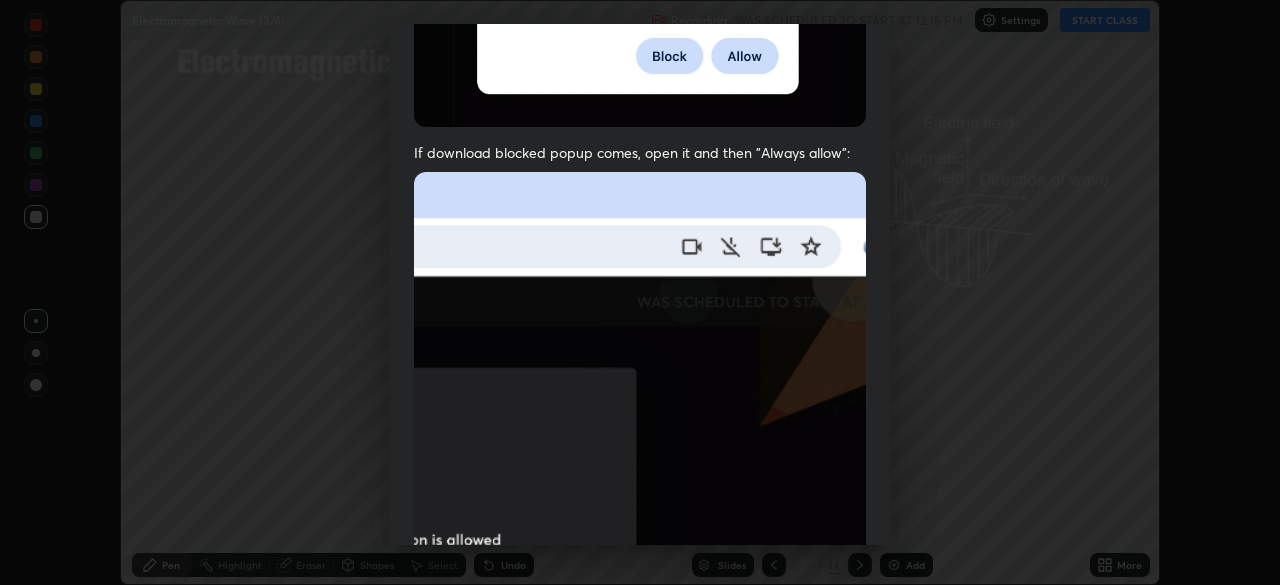 scroll, scrollTop: 479, scrollLeft: 0, axis: vertical 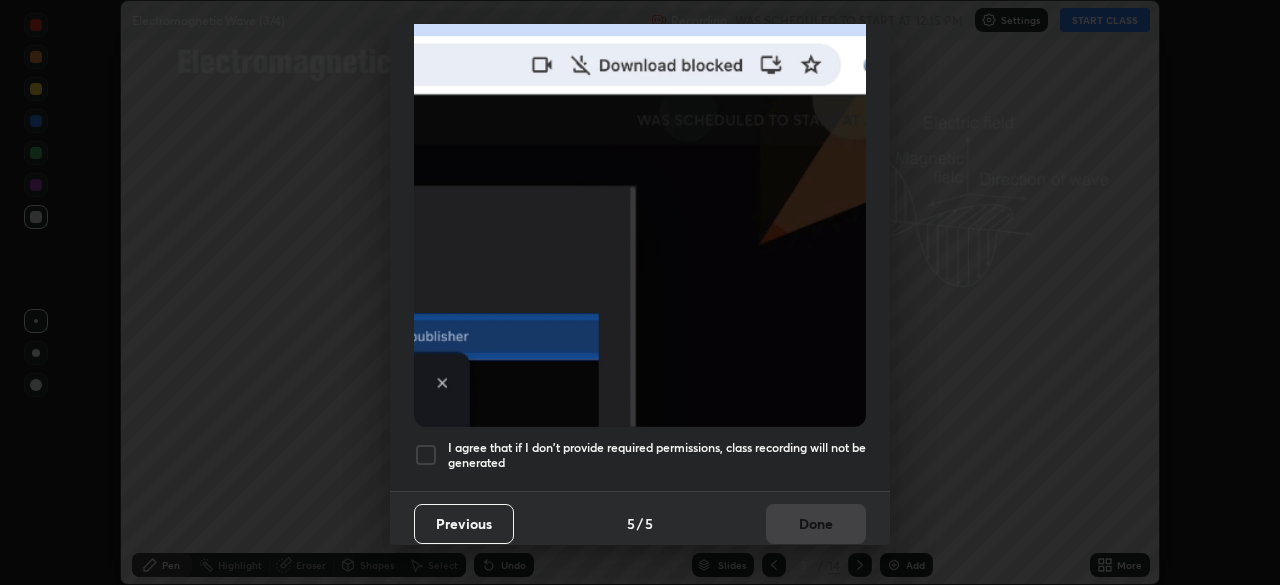 click at bounding box center (426, 455) 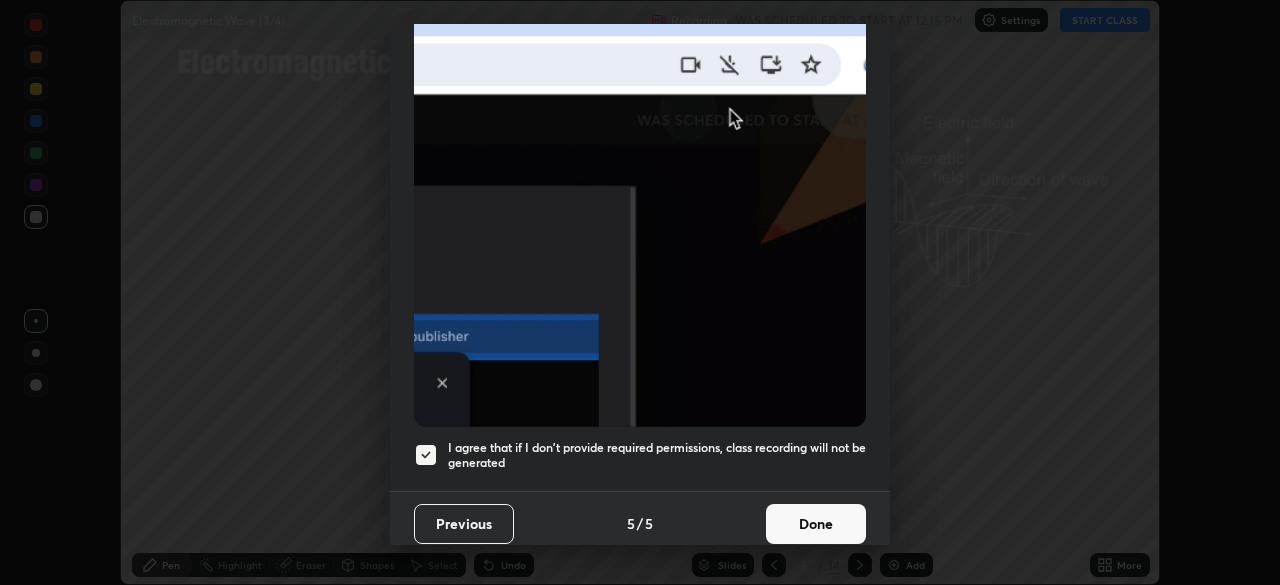 click on "Done" at bounding box center [816, 524] 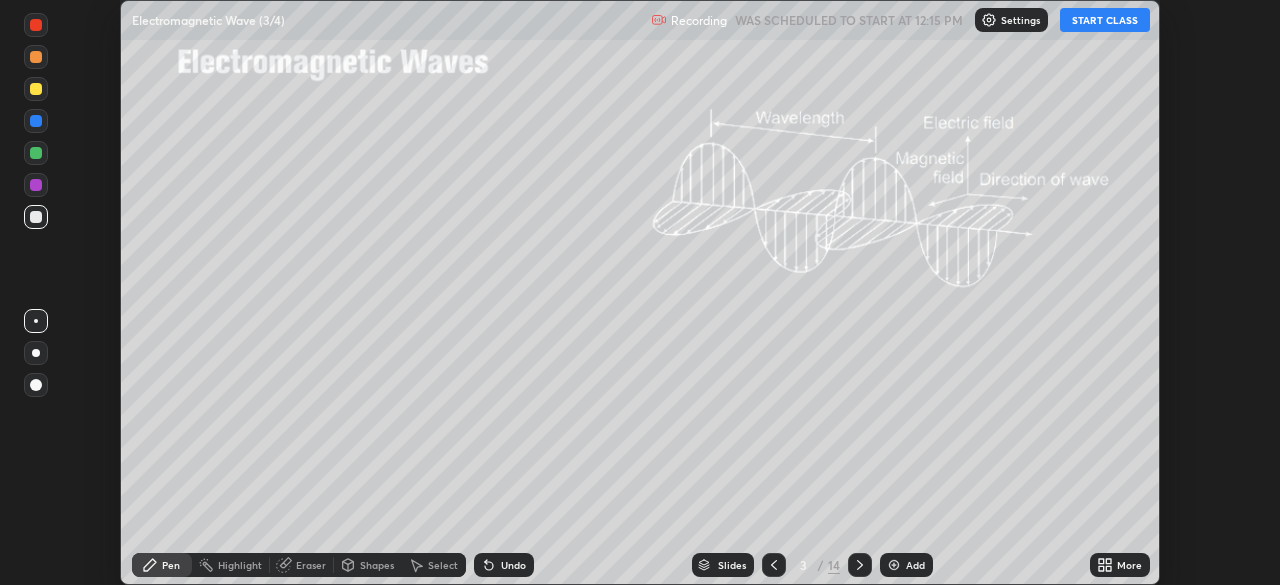 click on "/" at bounding box center [821, 565] 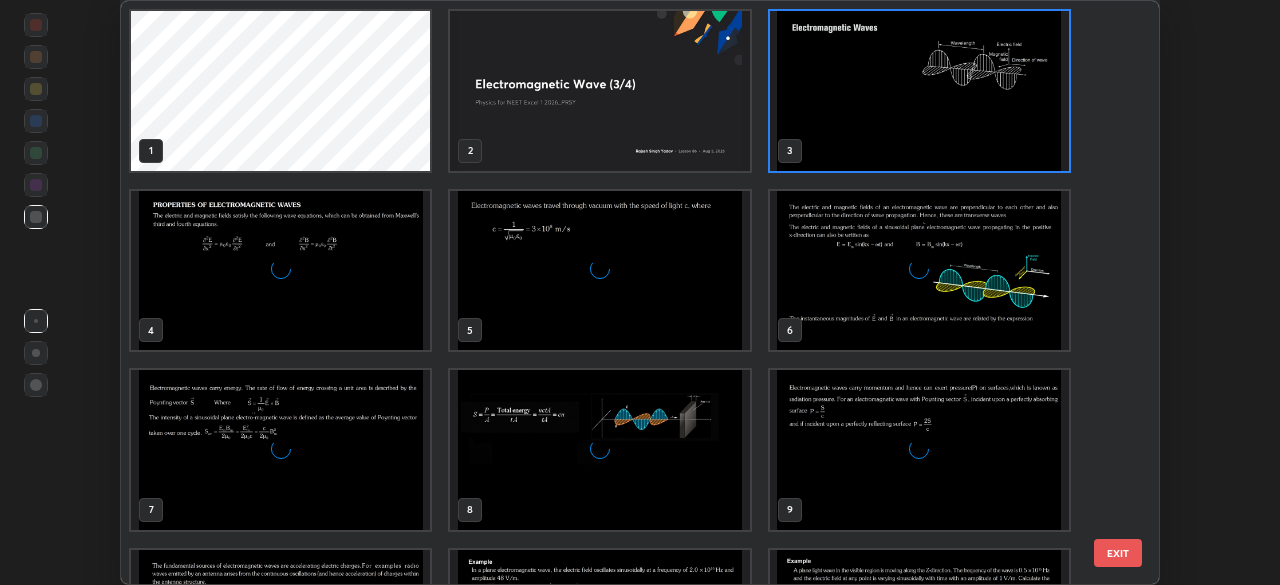 scroll, scrollTop: 7, scrollLeft: 11, axis: both 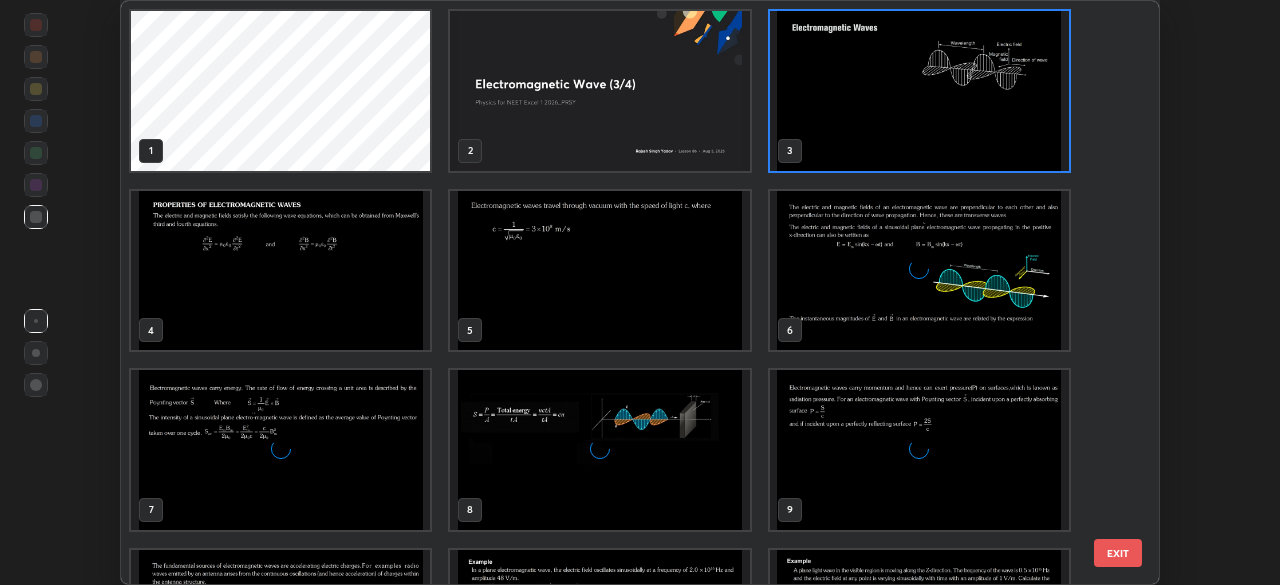 click at bounding box center (599, 91) 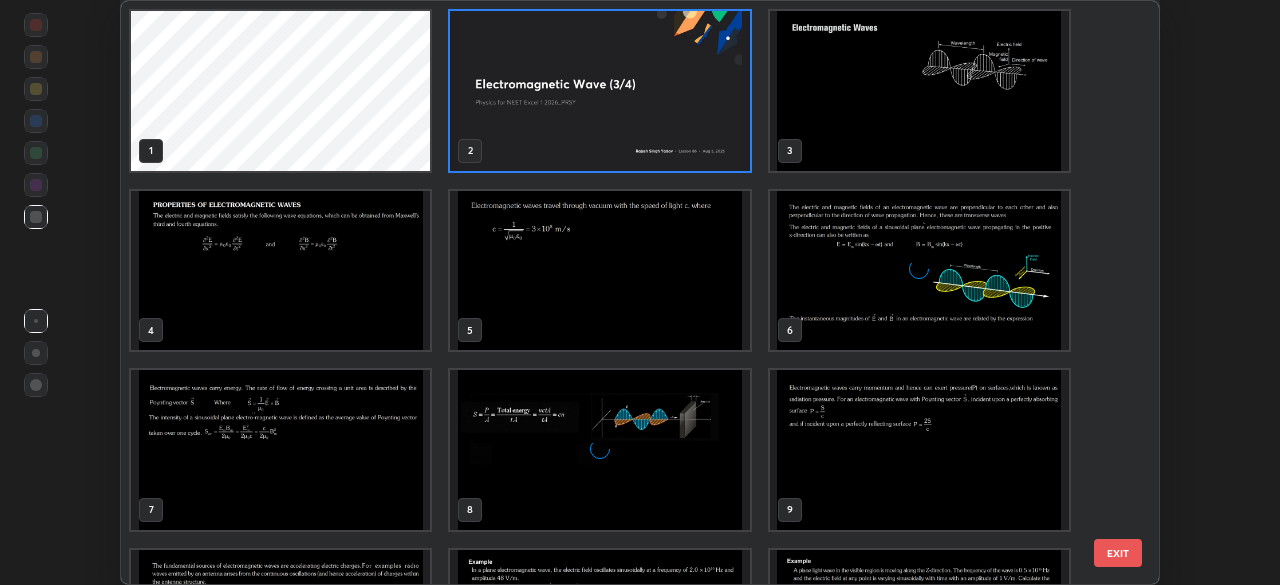 click at bounding box center [599, 91] 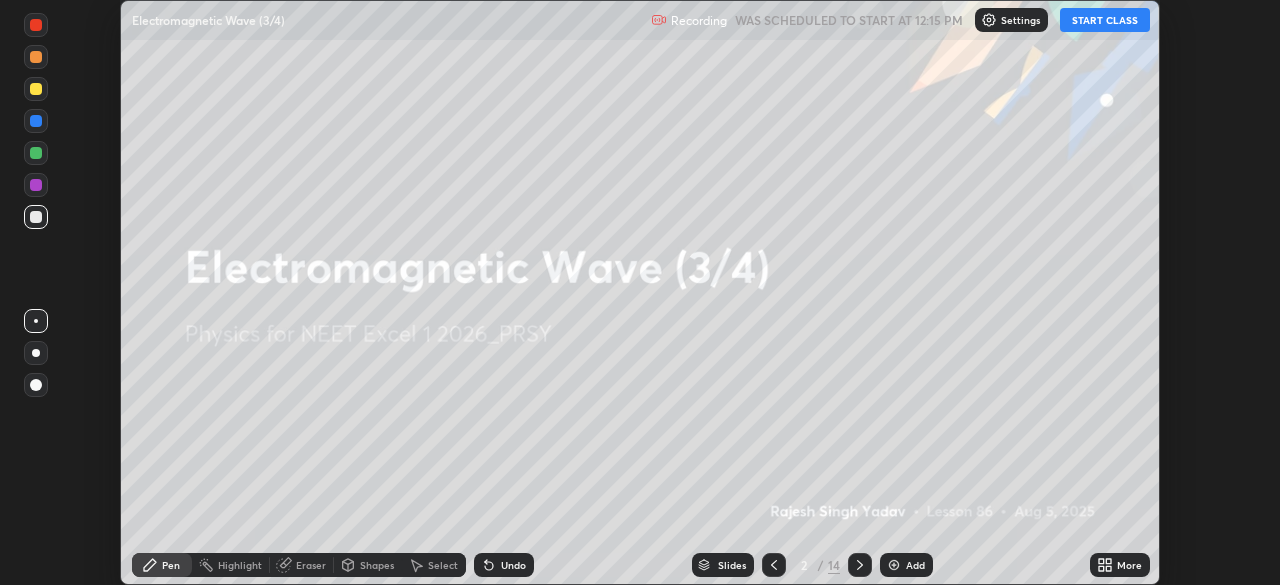 click at bounding box center (599, 91) 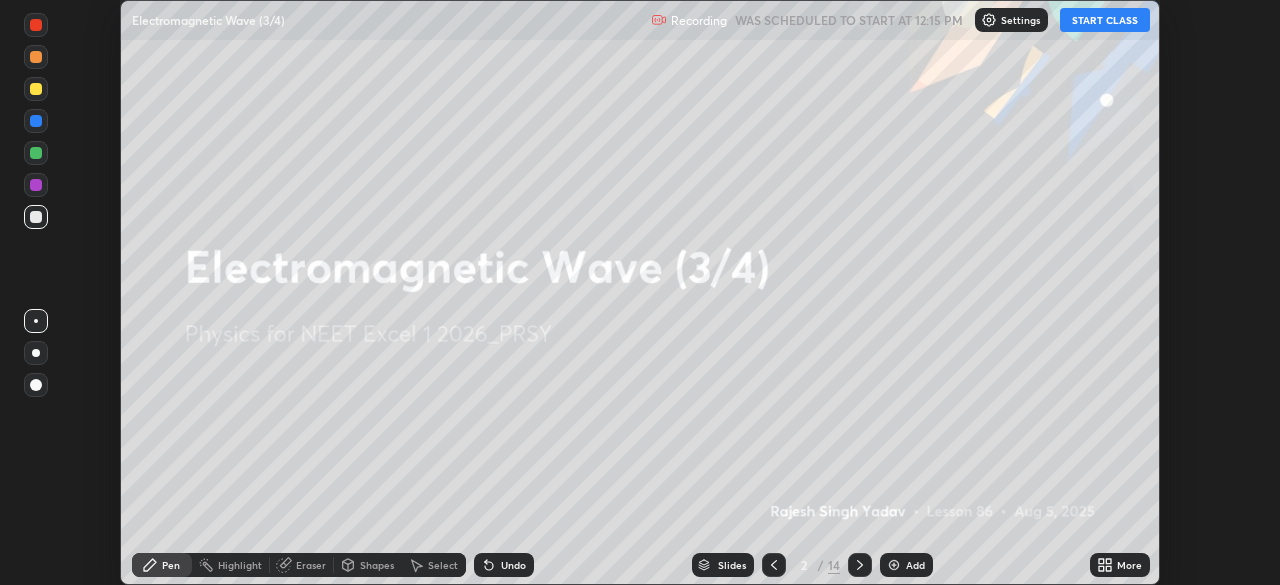 click on "More" at bounding box center (1129, 565) 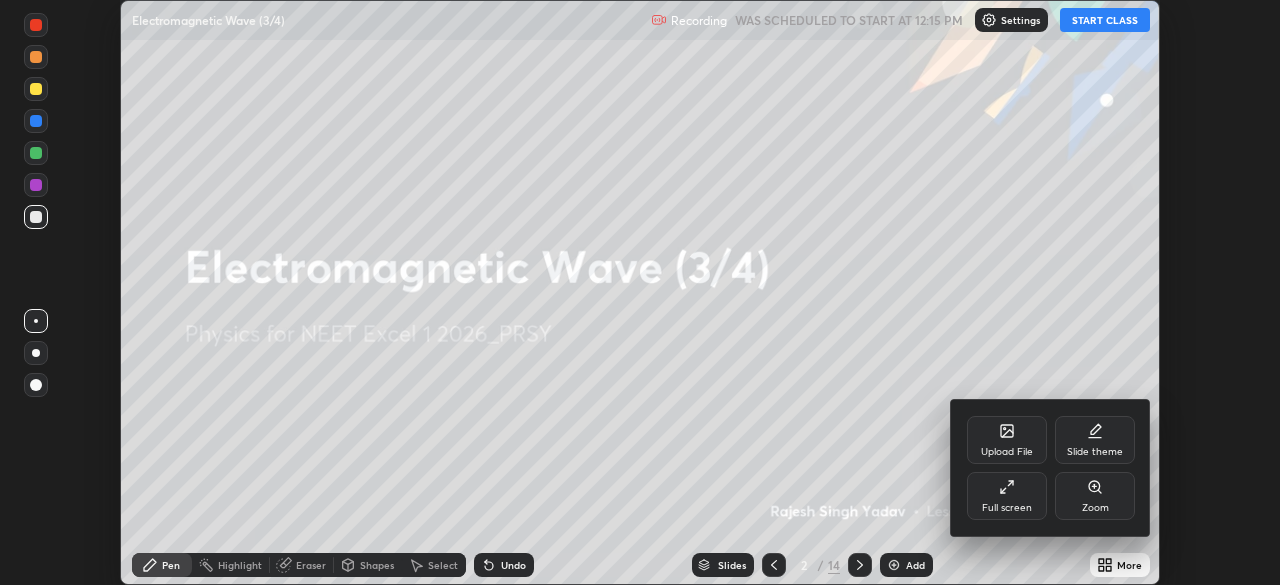 click on "Full screen" at bounding box center (1007, 496) 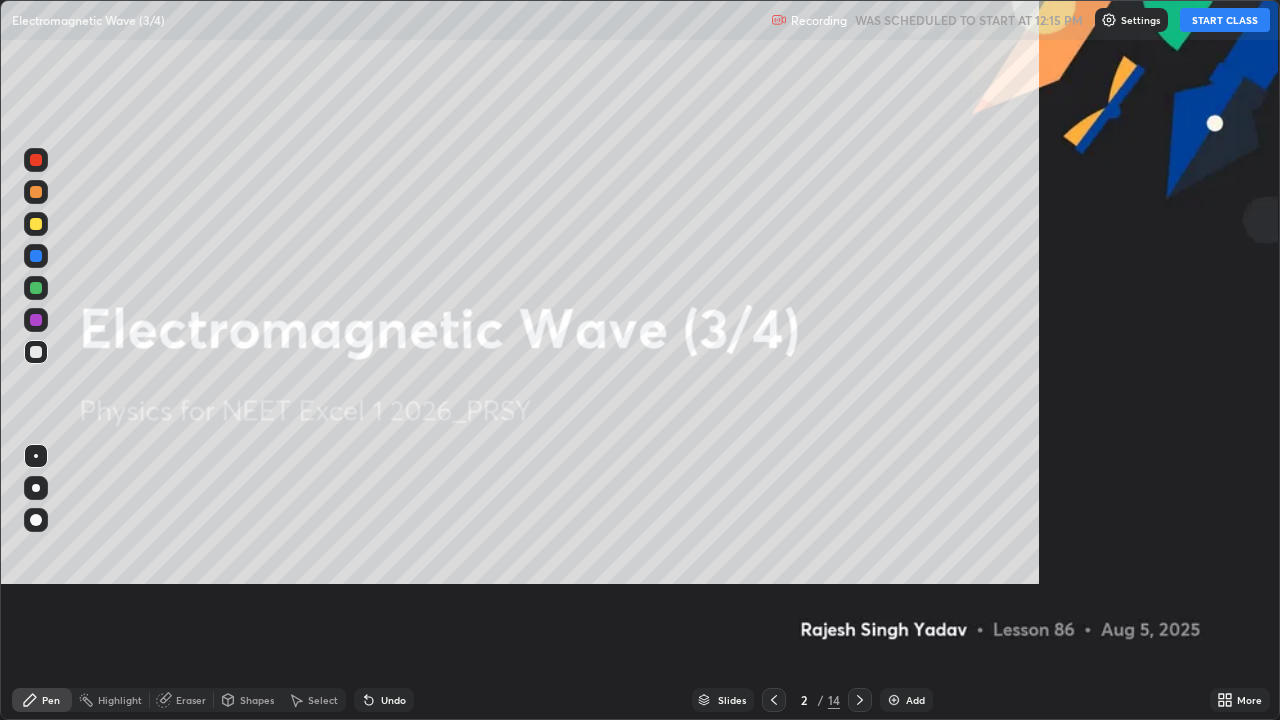 scroll, scrollTop: 99280, scrollLeft: 98720, axis: both 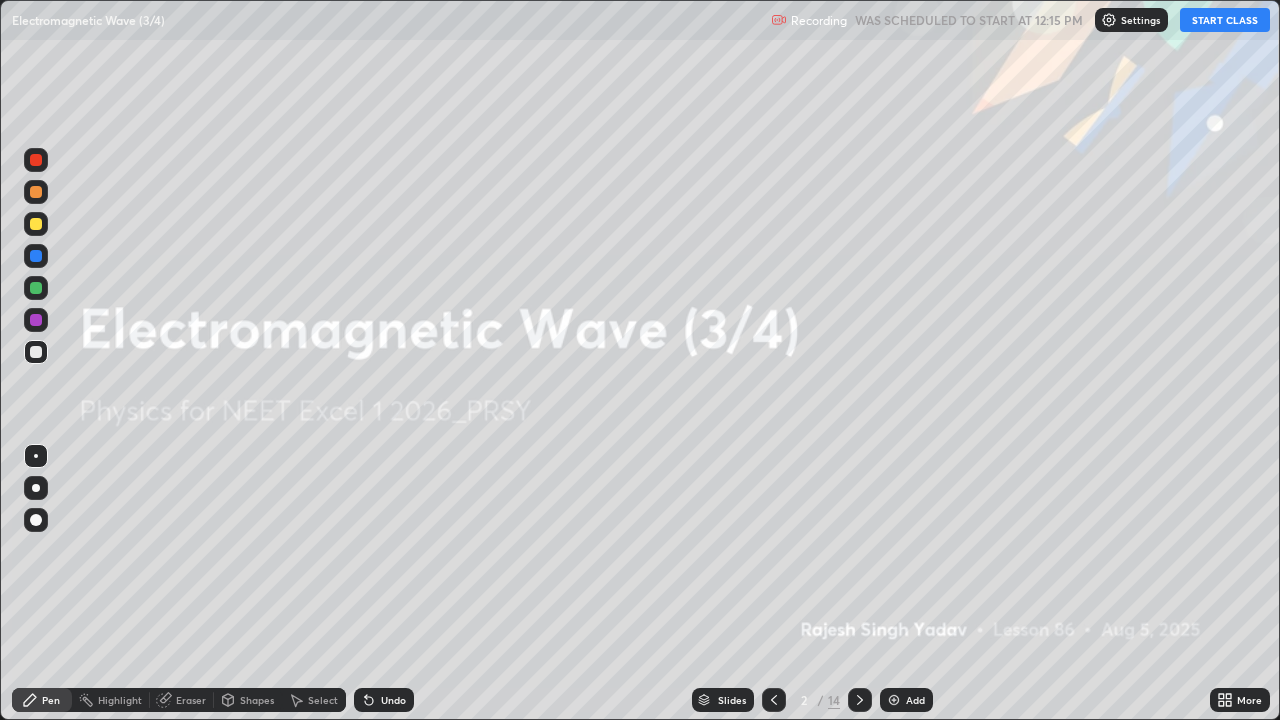 click on "START CLASS" at bounding box center (1225, 20) 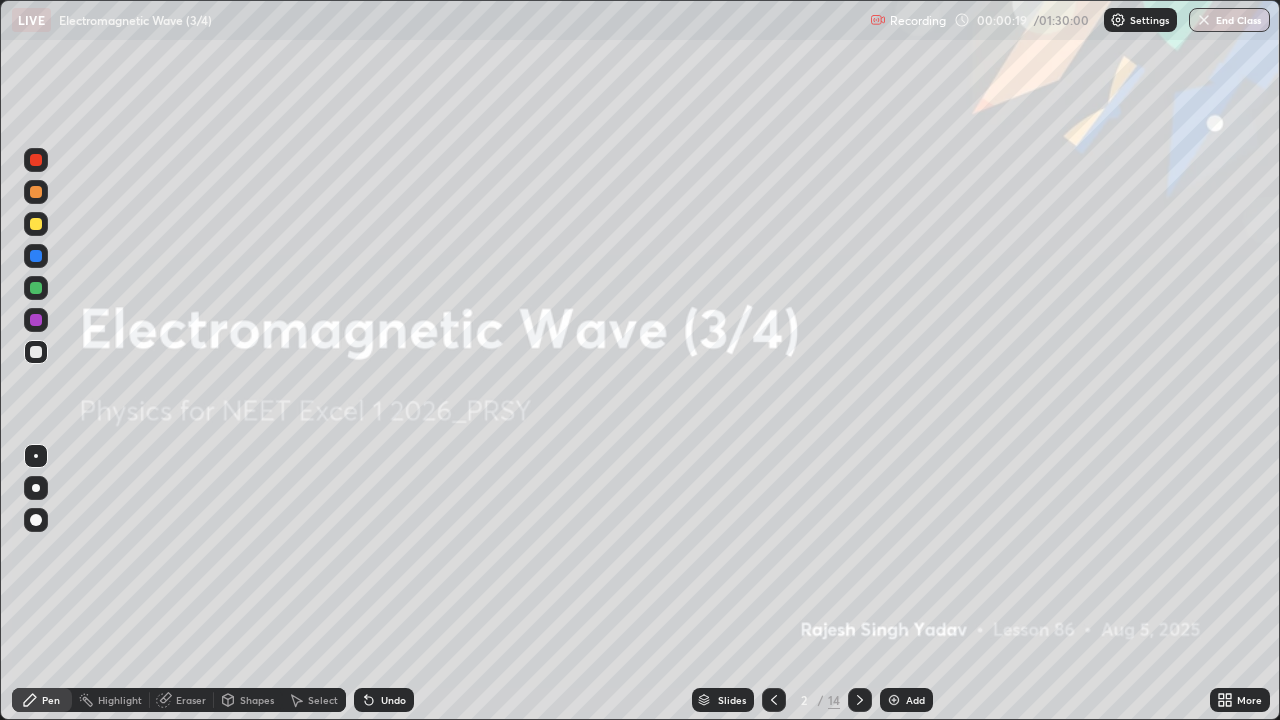 click on "2 / 14" at bounding box center [817, 700] 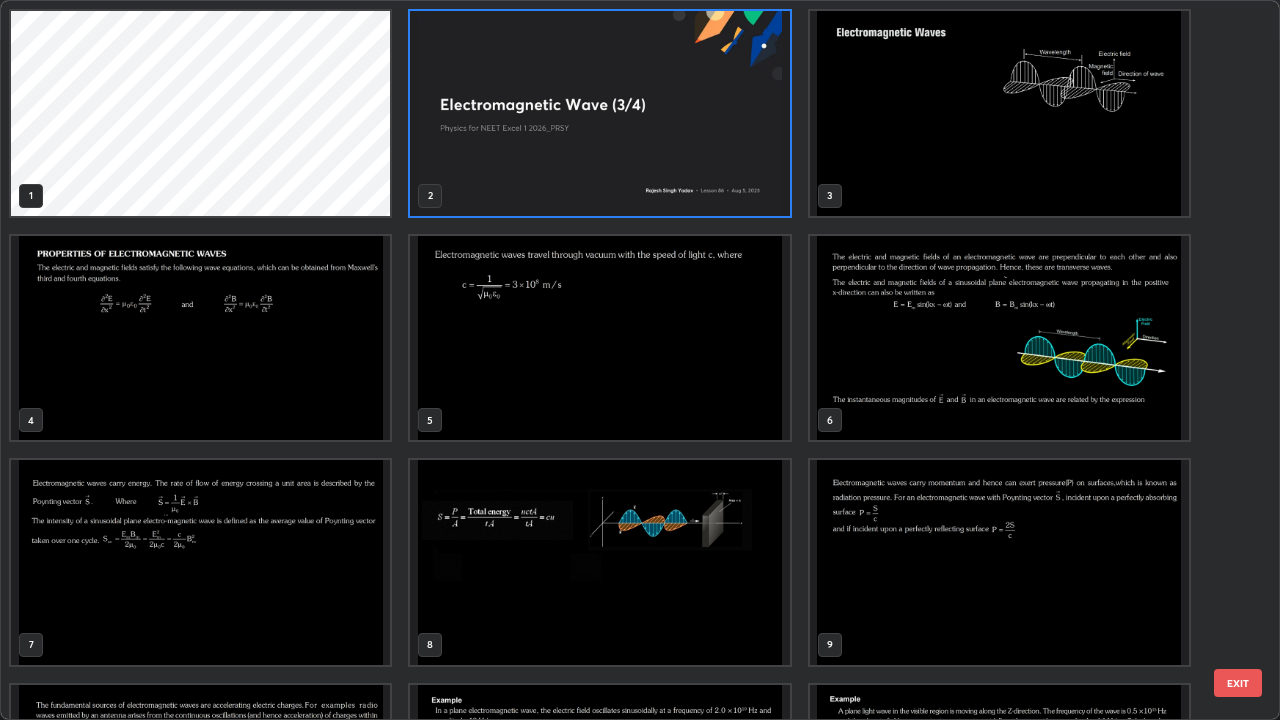 scroll, scrollTop: 7, scrollLeft: 11, axis: both 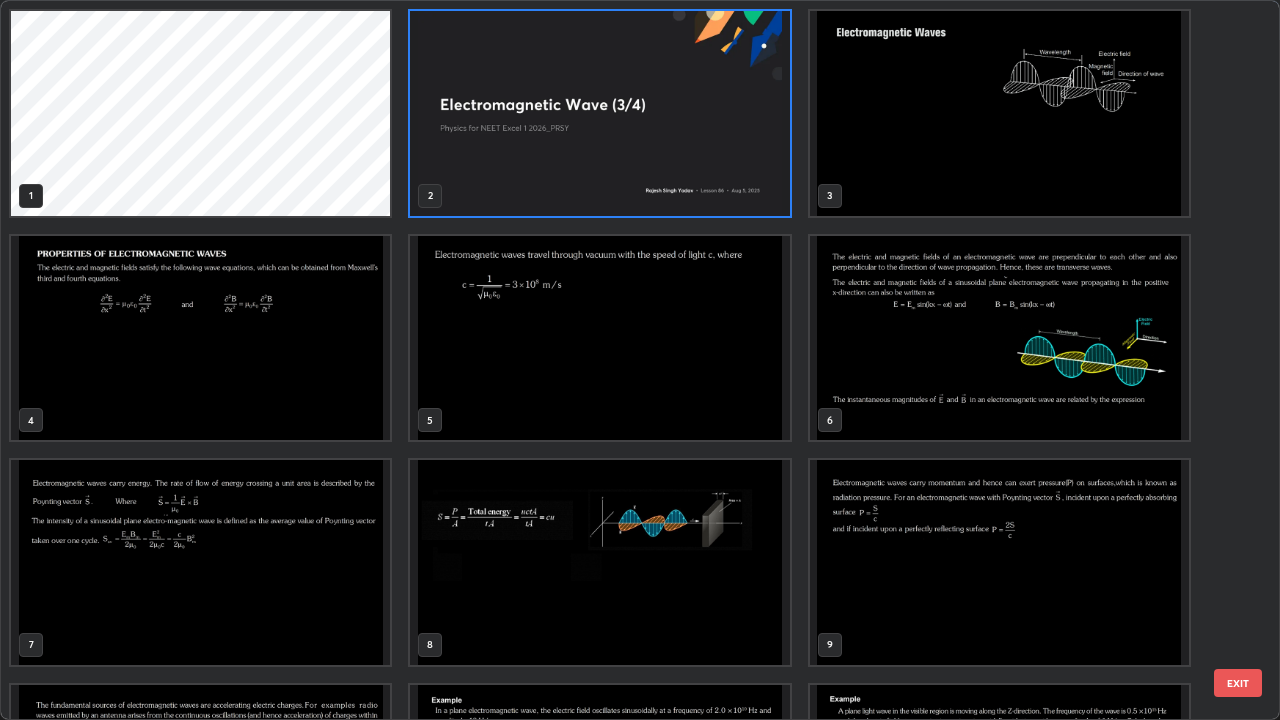 click at bounding box center (200, 562) 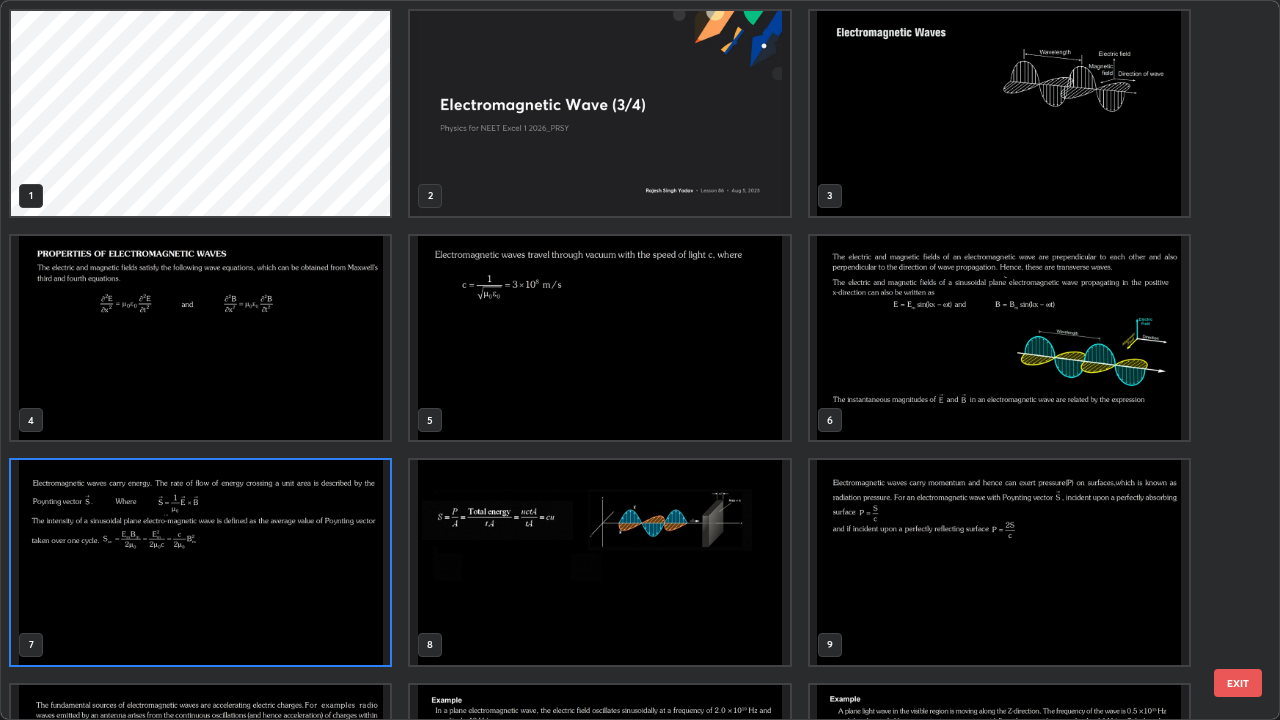 click at bounding box center [200, 562] 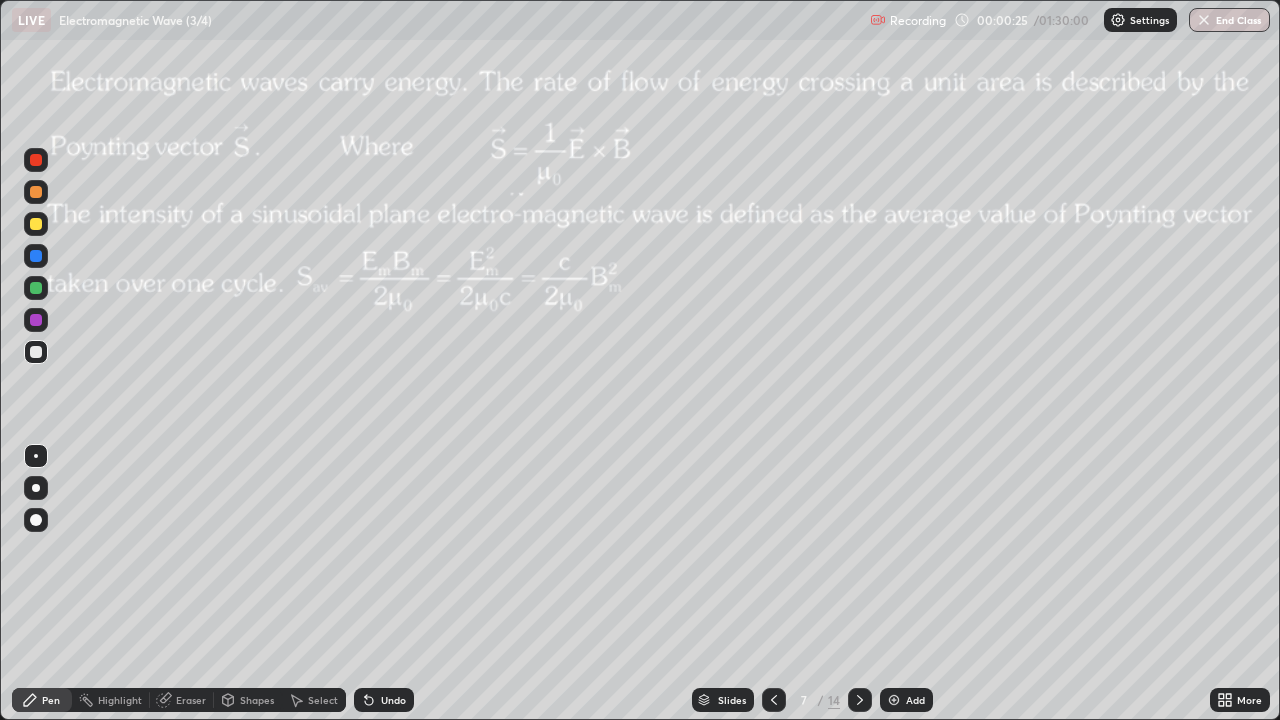 click at bounding box center (200, 562) 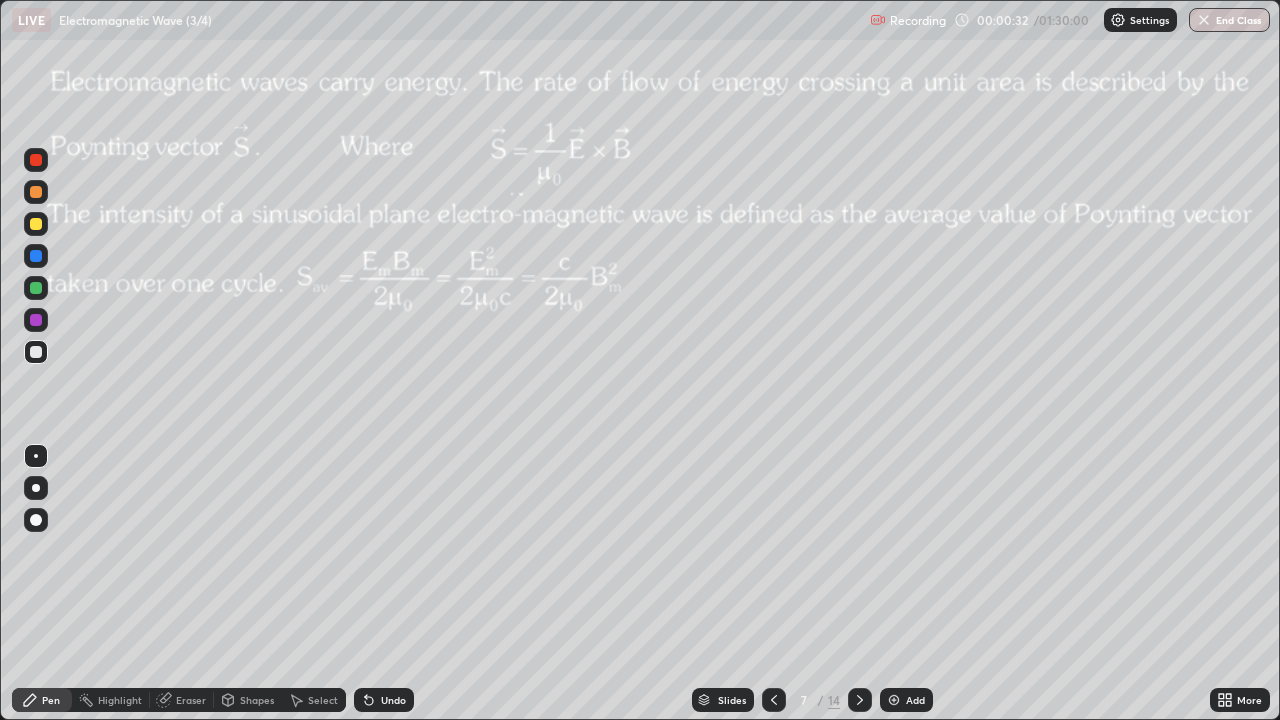 click at bounding box center (36, 488) 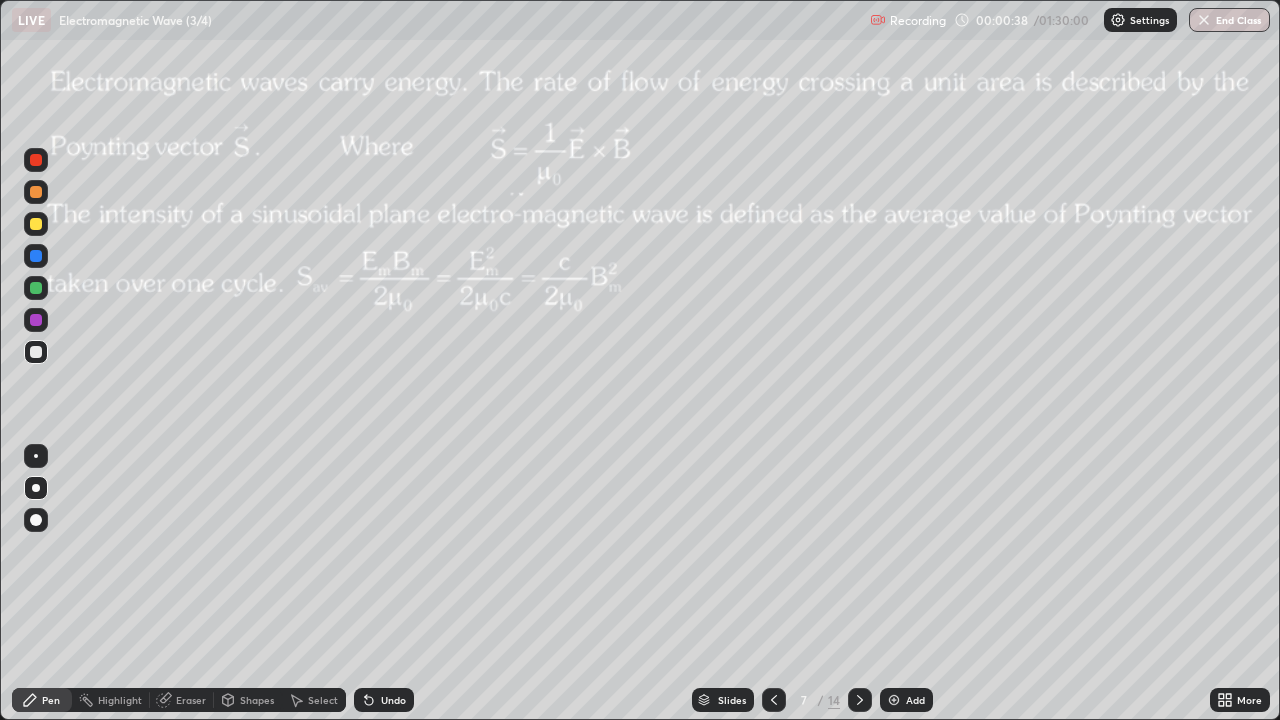 click at bounding box center [36, 224] 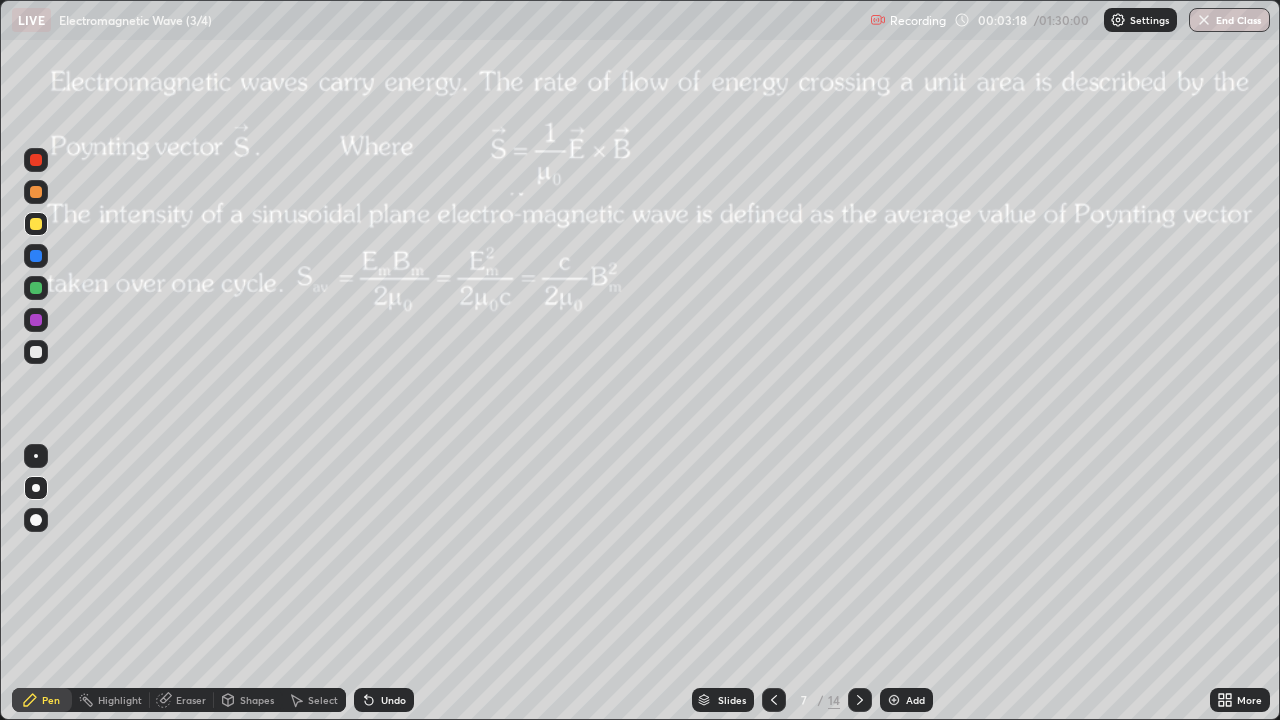 click on "Shapes" at bounding box center [257, 700] 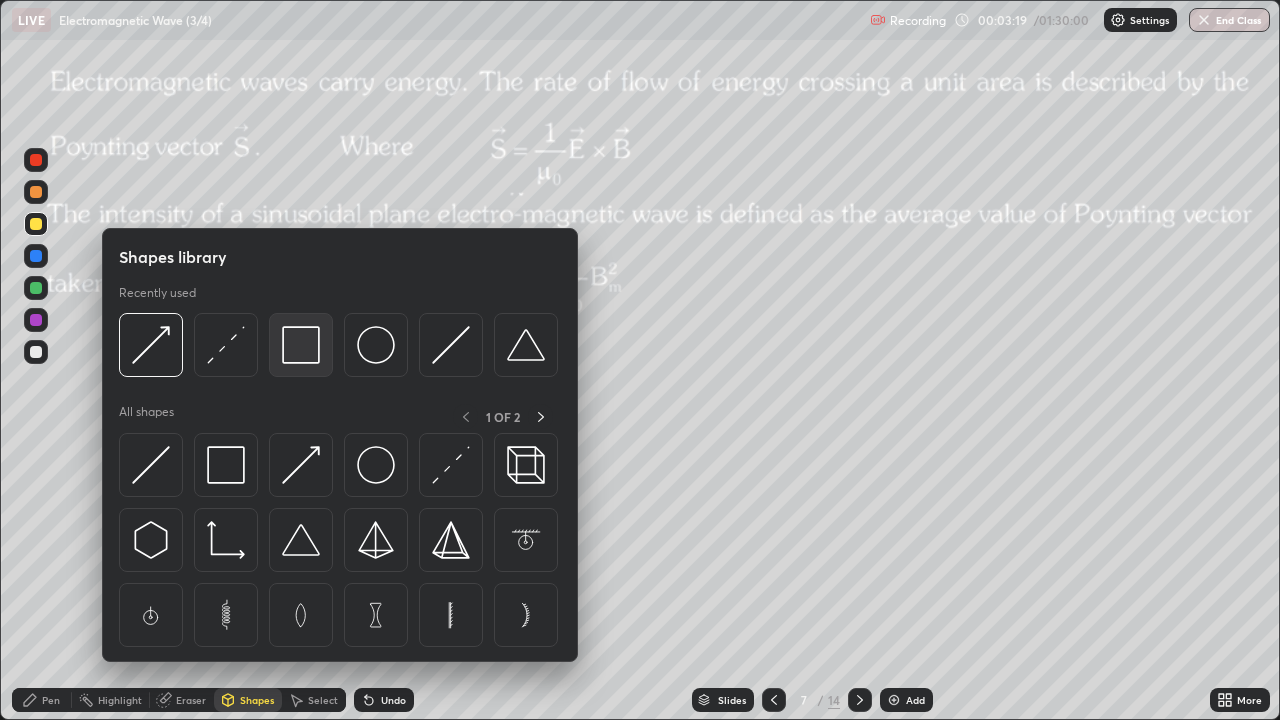 click at bounding box center (301, 345) 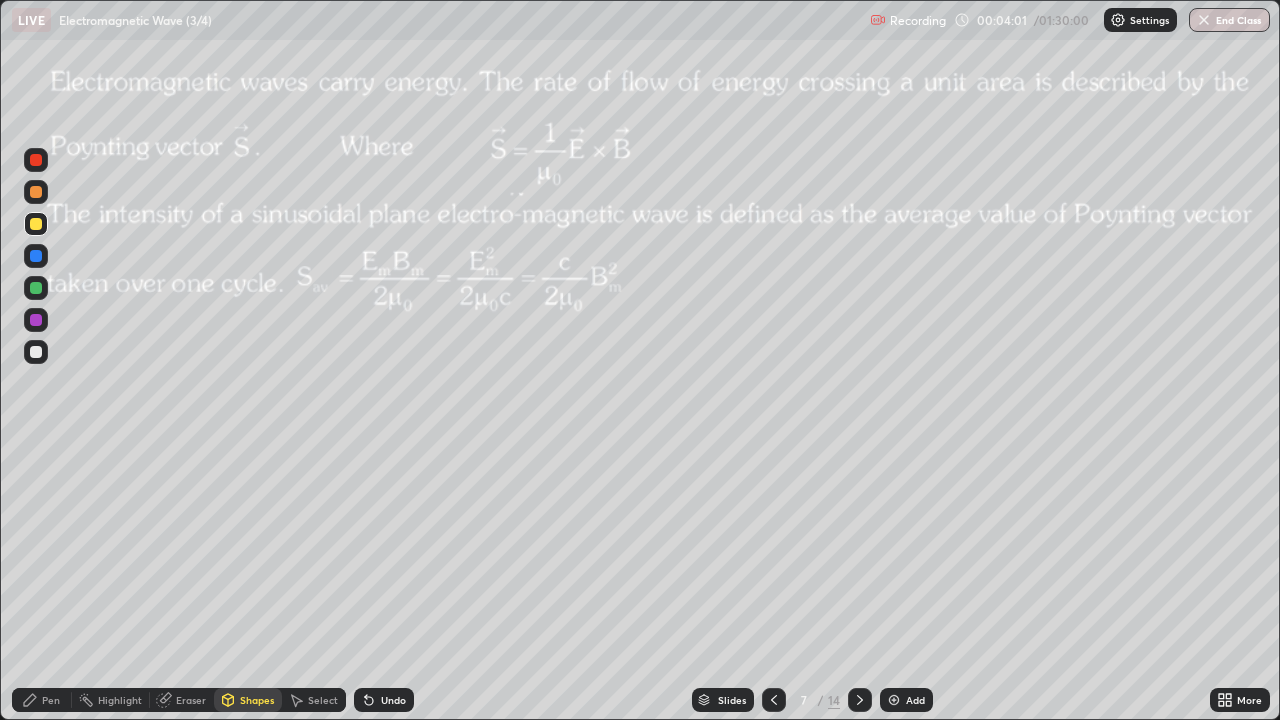 click on "Undo" at bounding box center (384, 700) 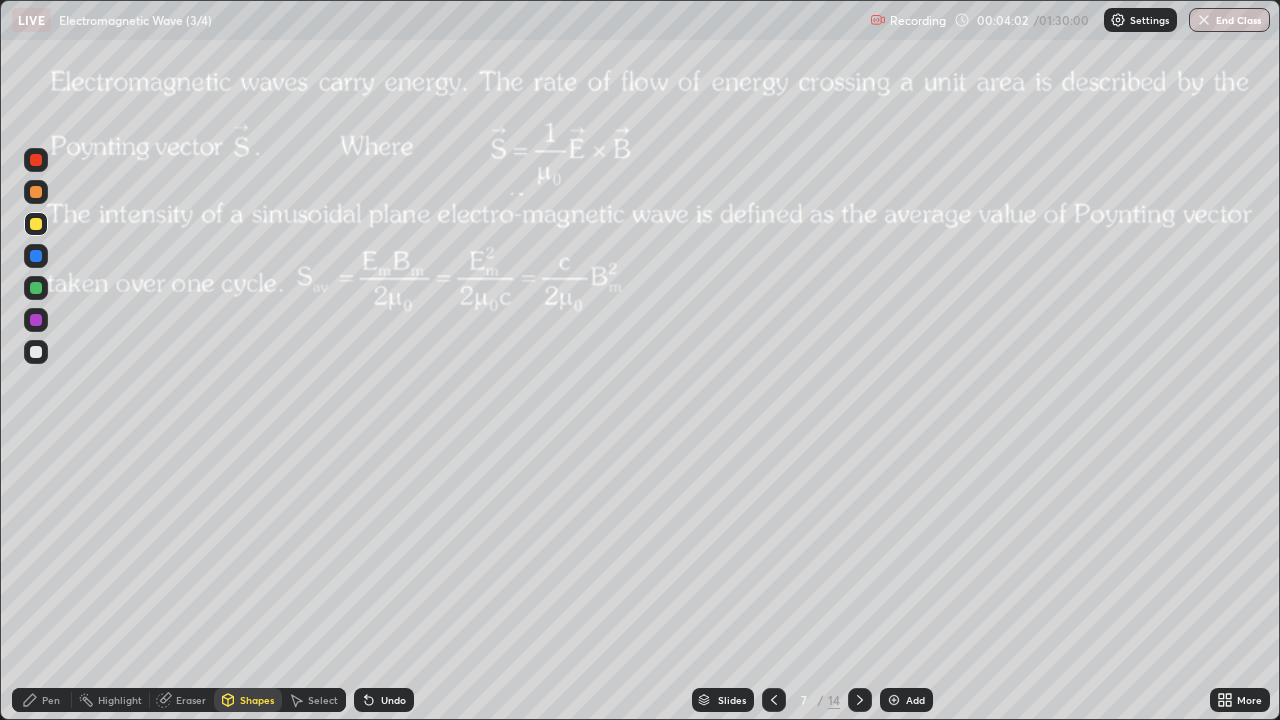 click on "Pen" at bounding box center [42, 700] 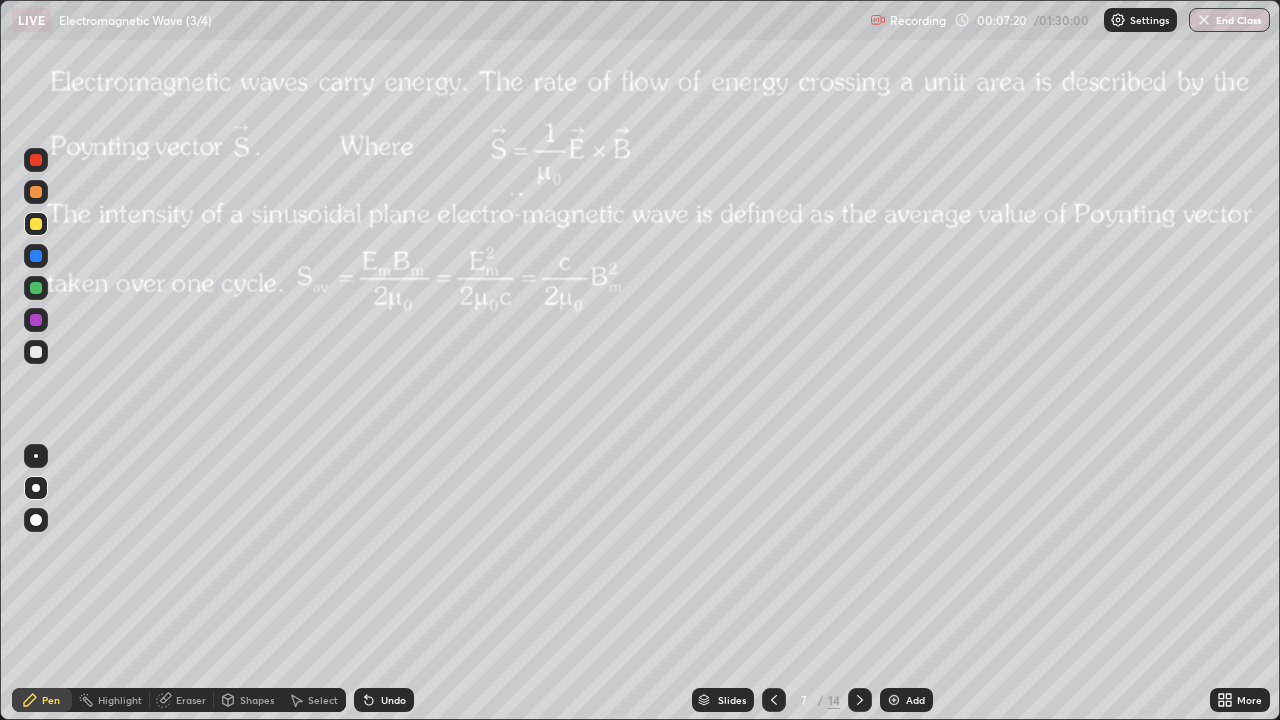 click on "Undo" at bounding box center [393, 700] 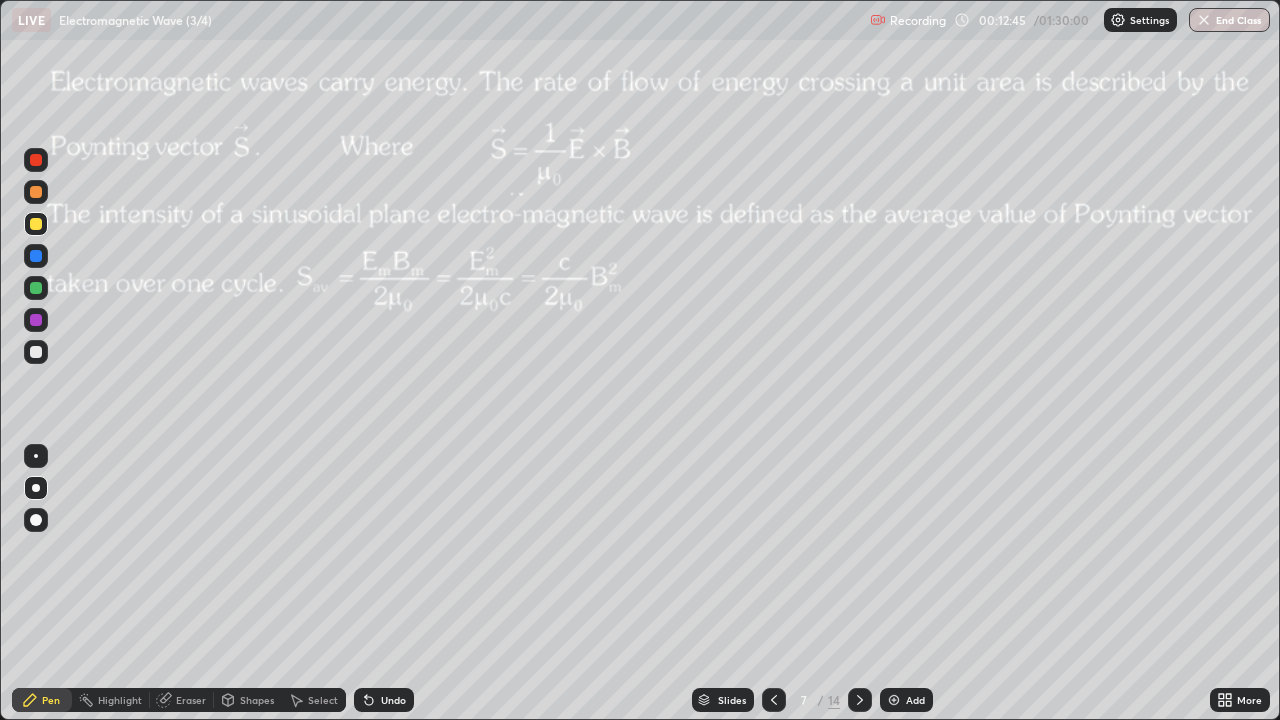 click on "Add" at bounding box center (915, 700) 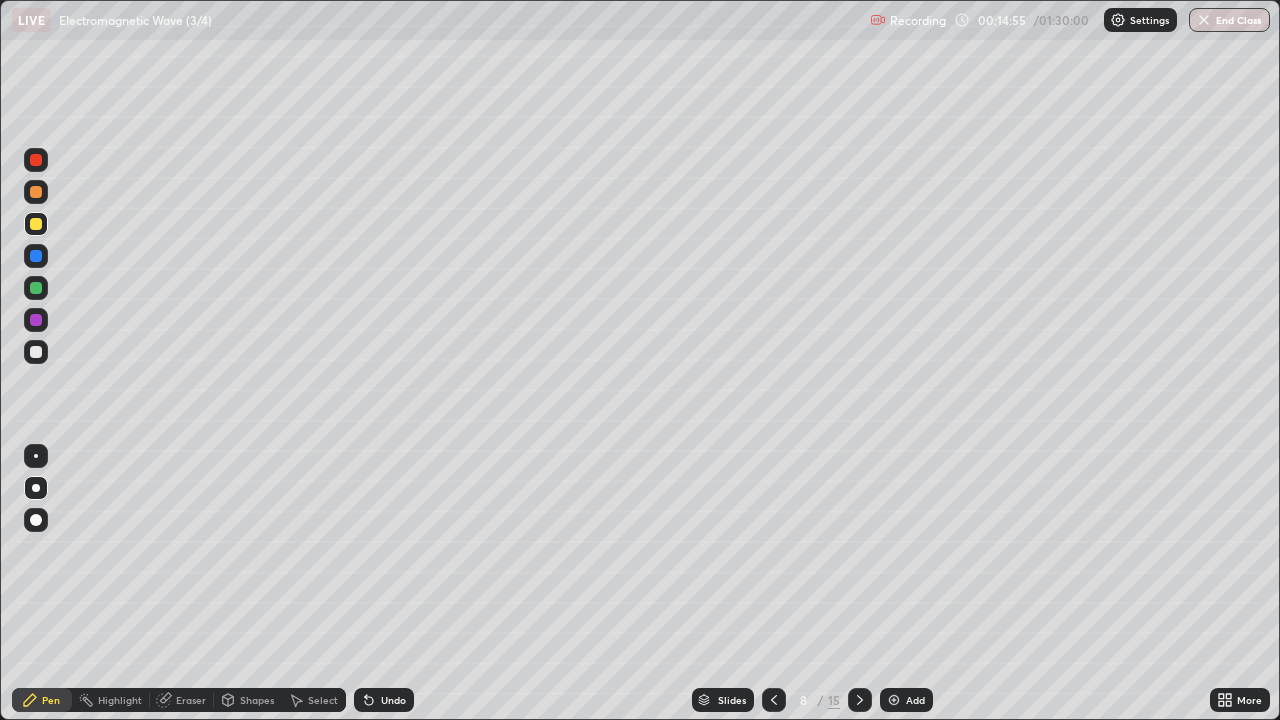 click 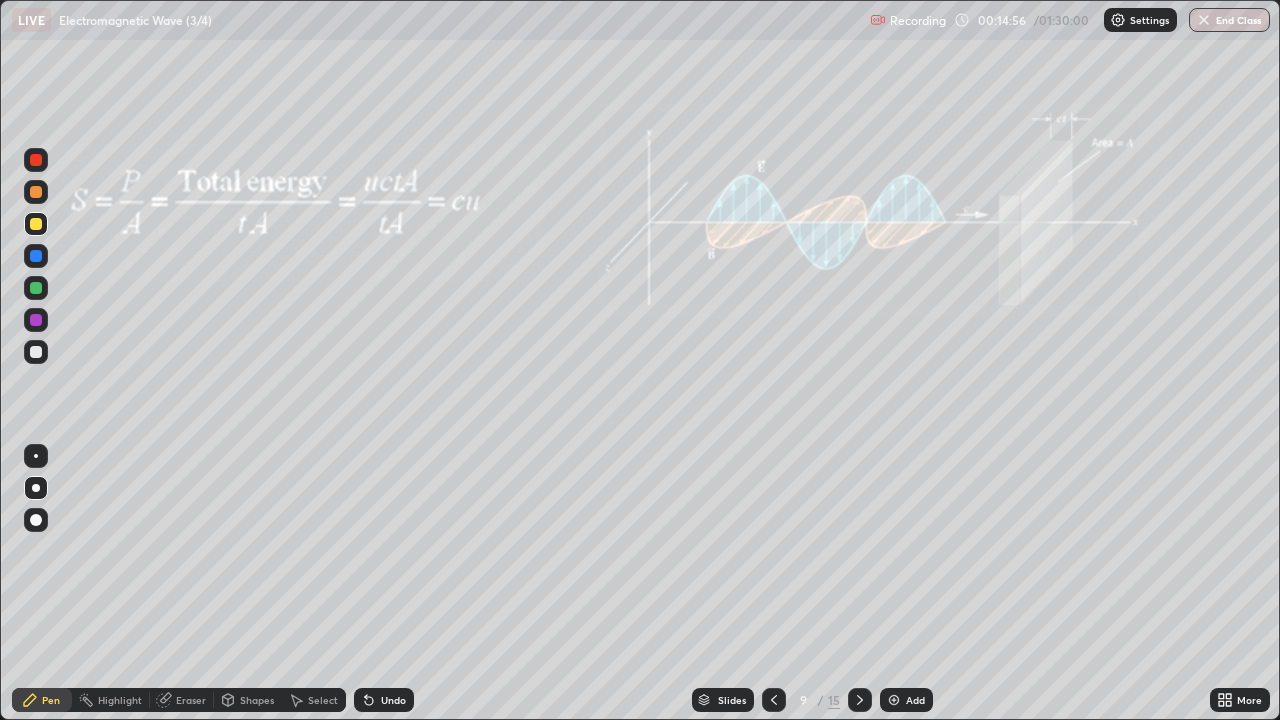 click 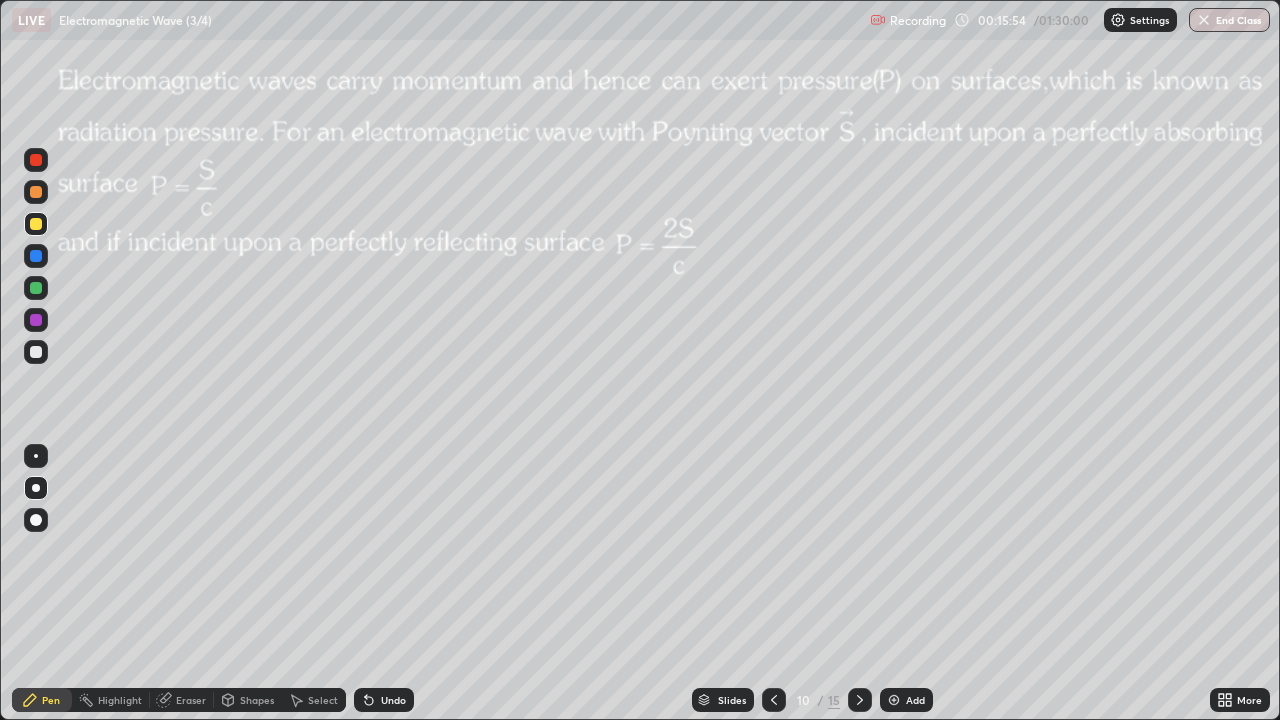 click on "Shapes" at bounding box center [257, 700] 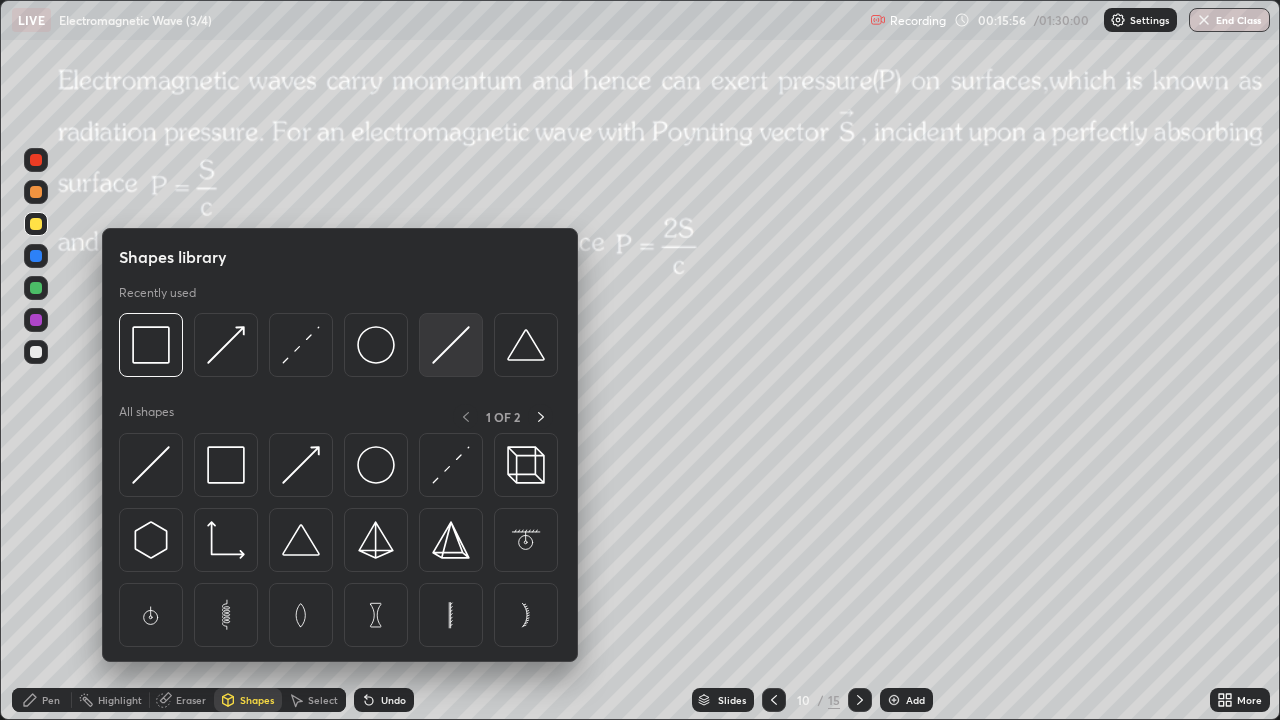 click at bounding box center (451, 345) 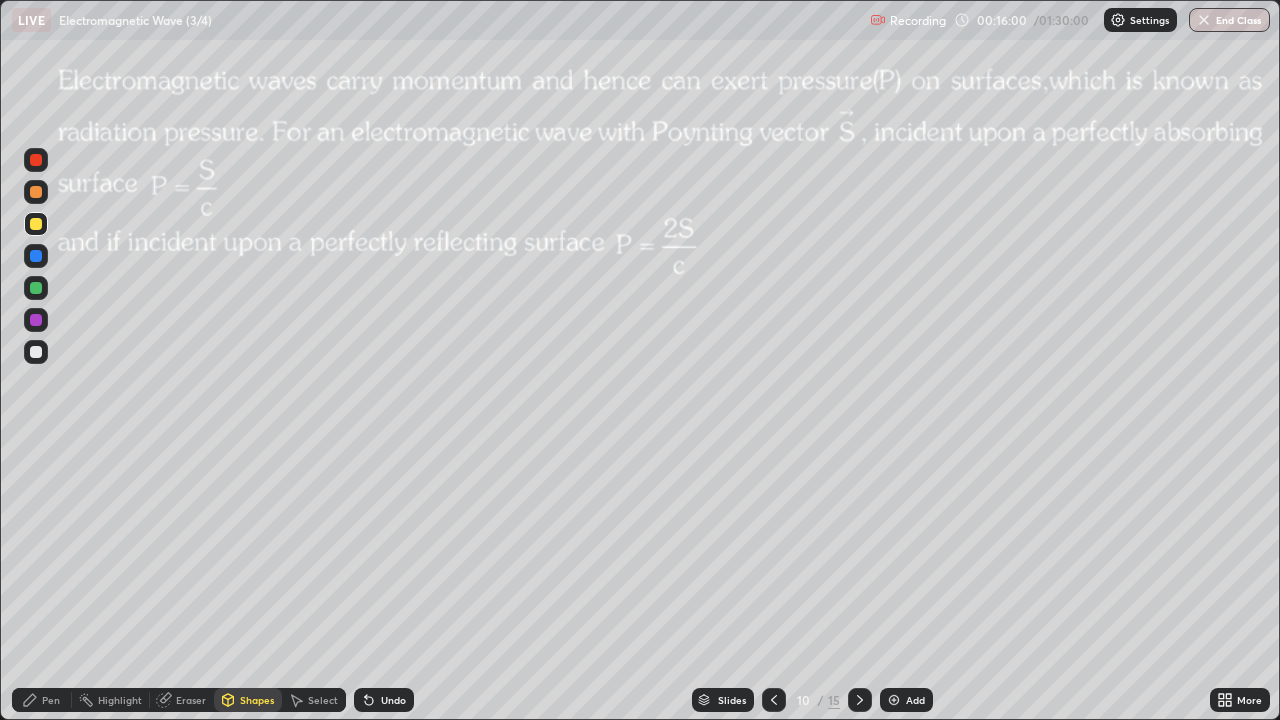 click on "Pen" at bounding box center (51, 700) 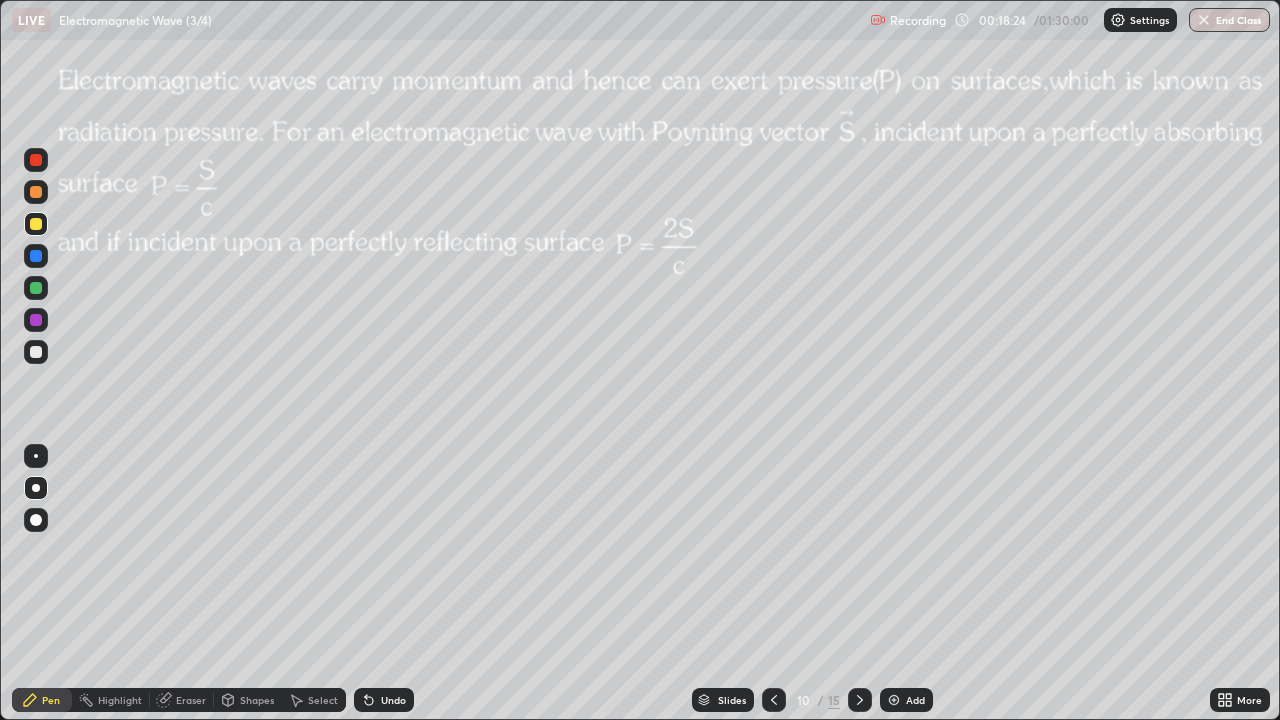 click on "Shapes" at bounding box center [257, 700] 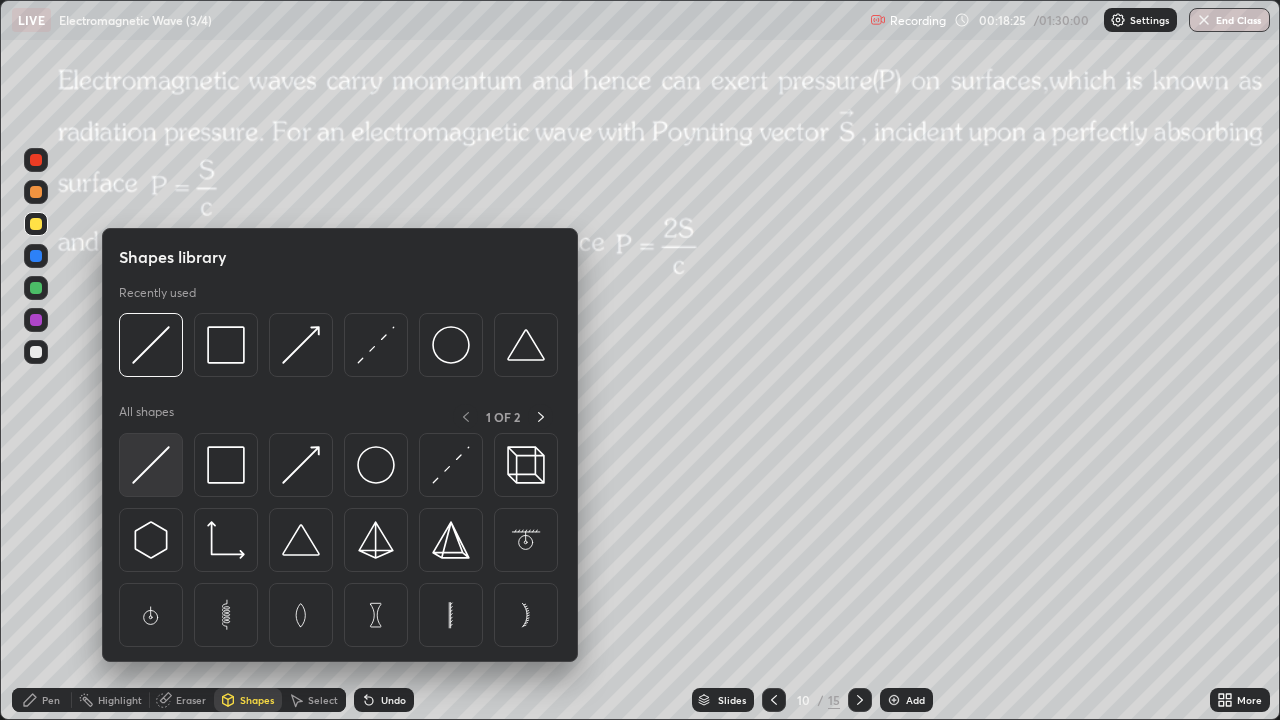 click at bounding box center (151, 465) 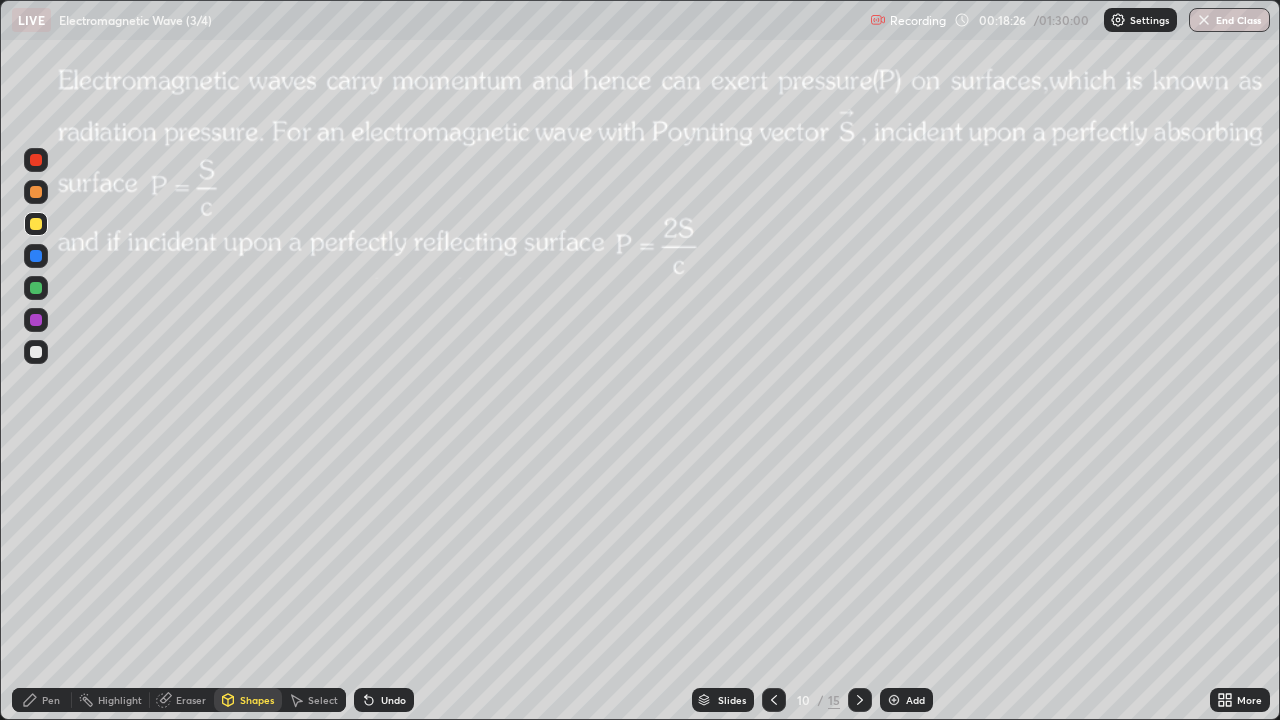 click at bounding box center (36, 288) 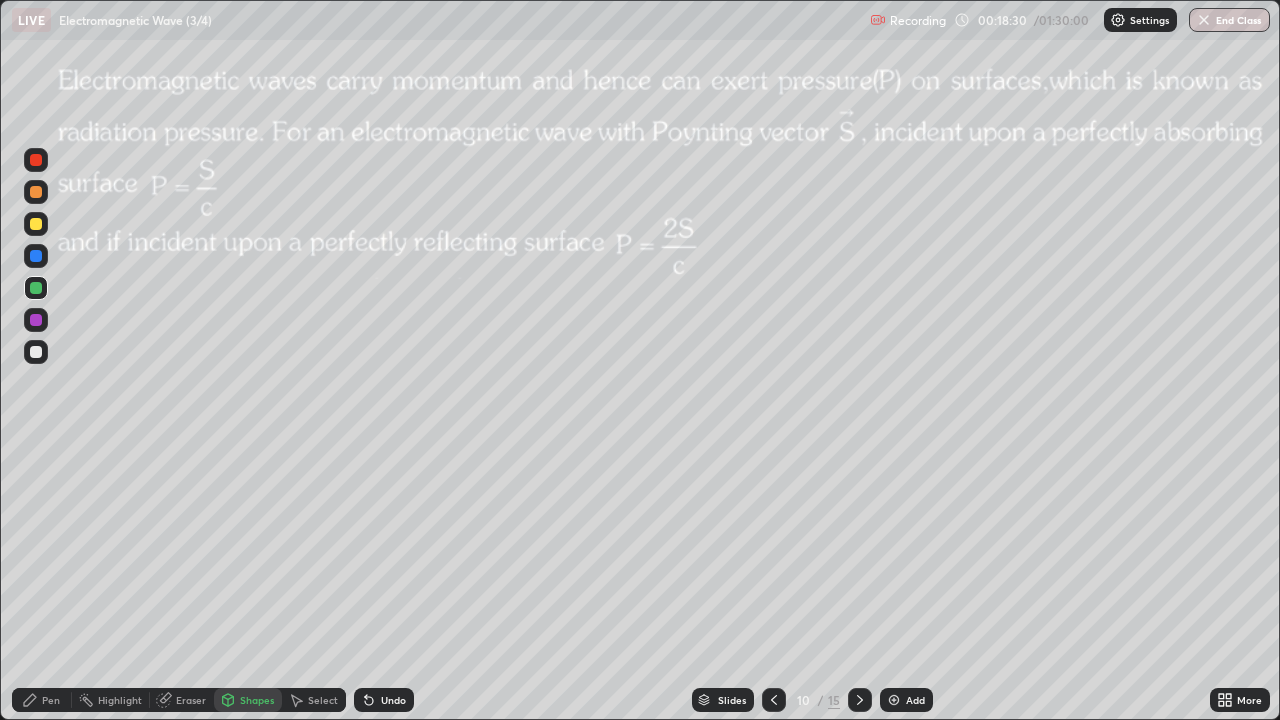 click on "Pen" at bounding box center [51, 700] 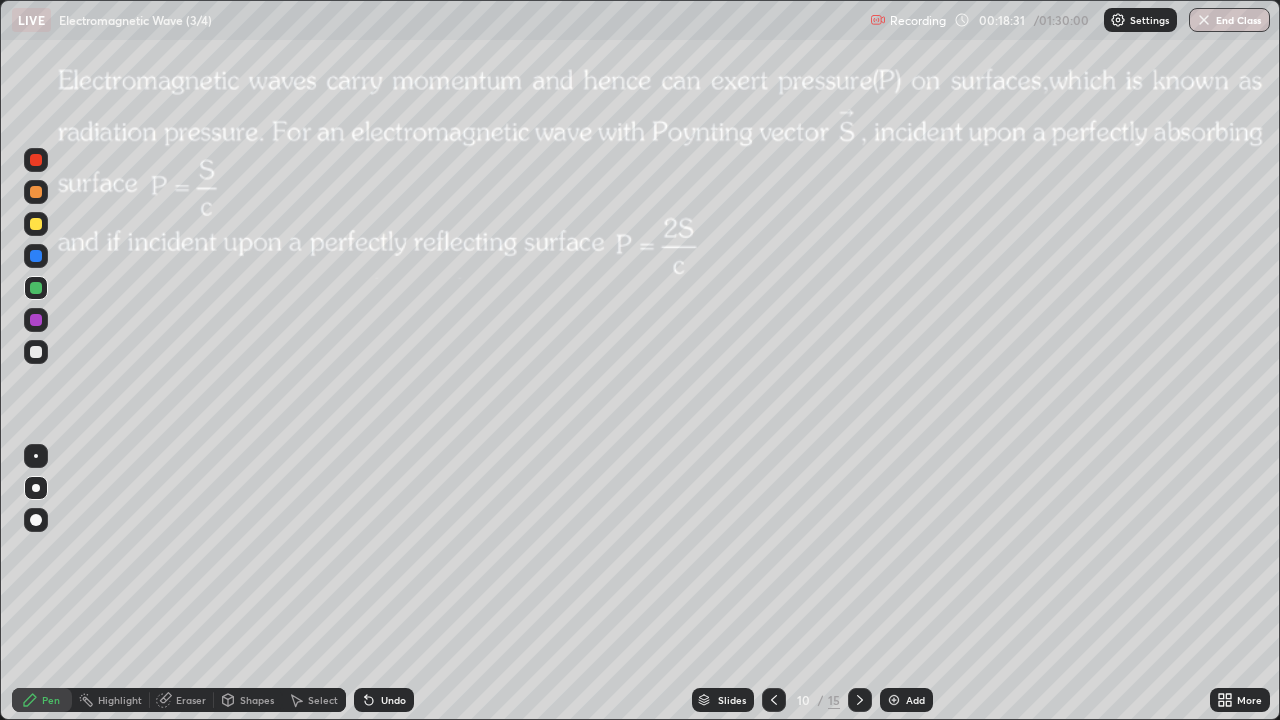 click on "Shapes" at bounding box center [257, 700] 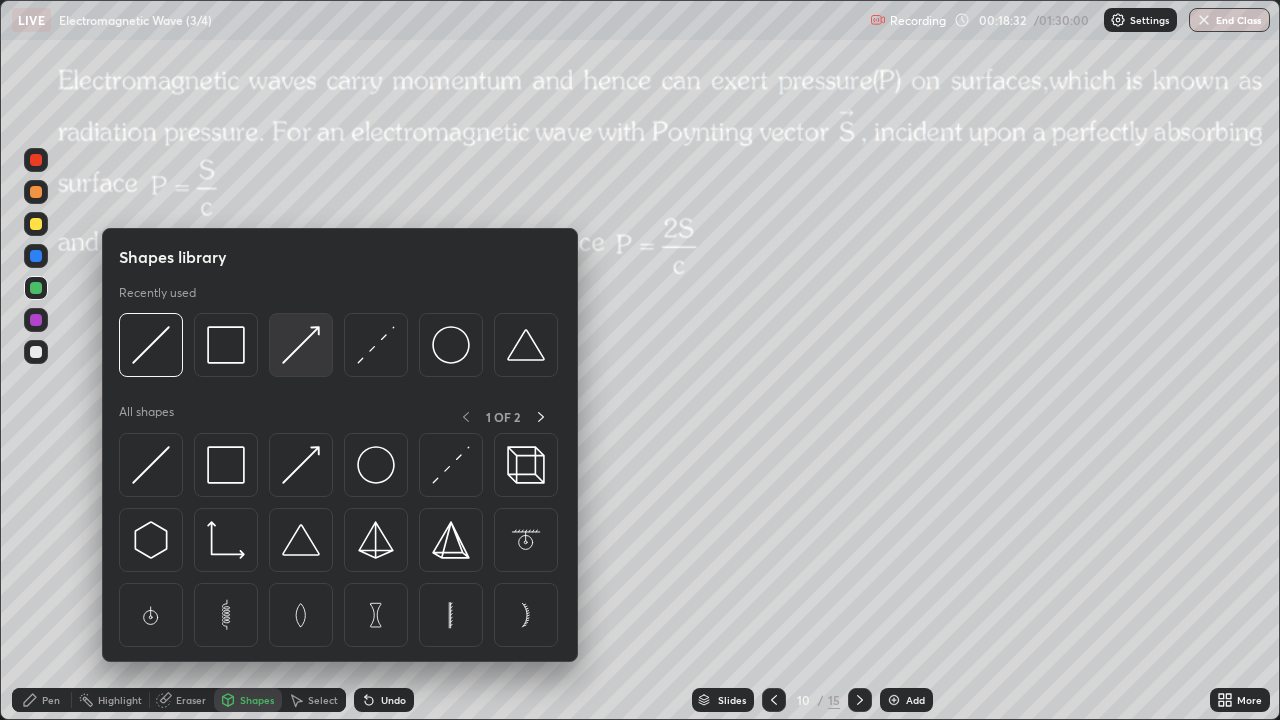 click at bounding box center (301, 345) 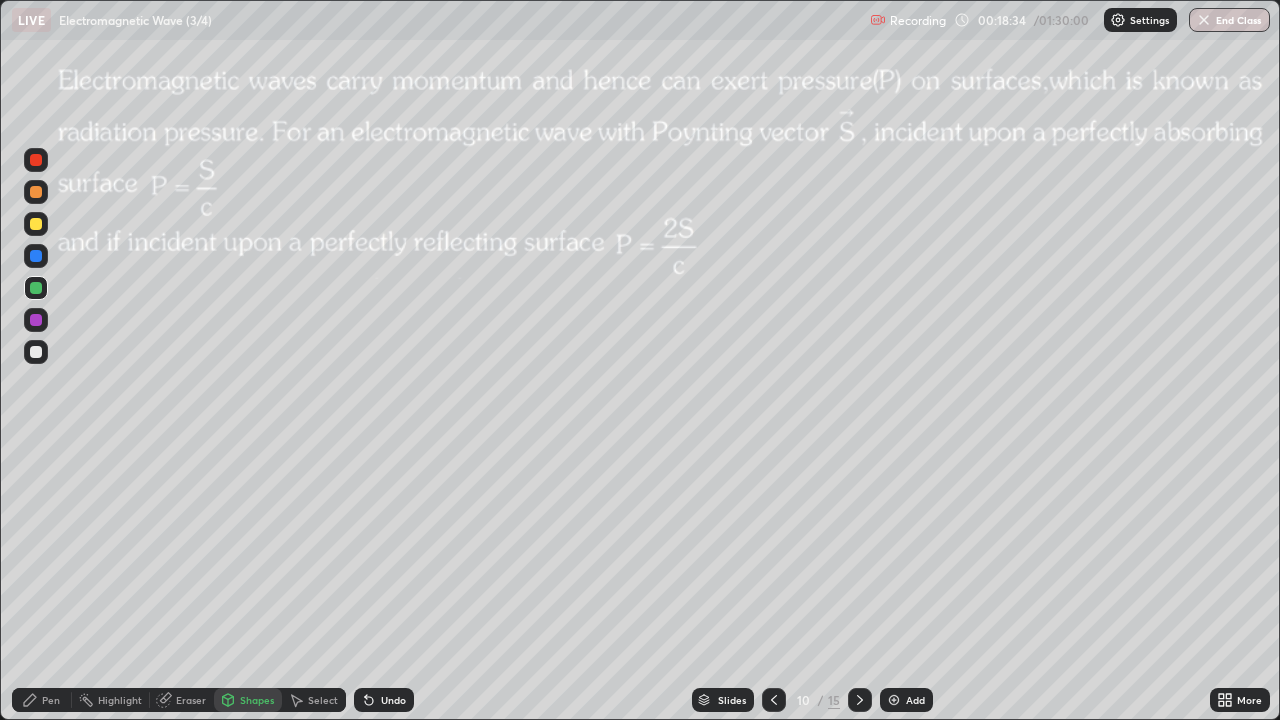 click at bounding box center [36, 256] 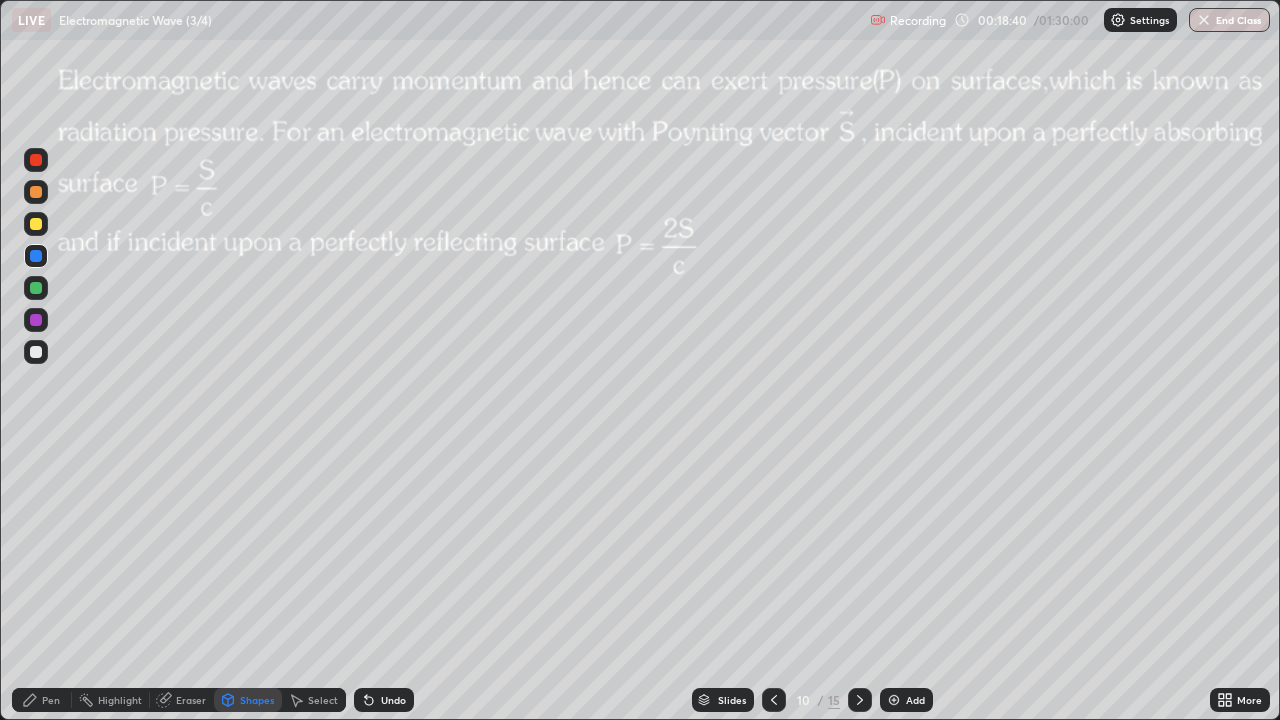 click on "Pen" at bounding box center [51, 700] 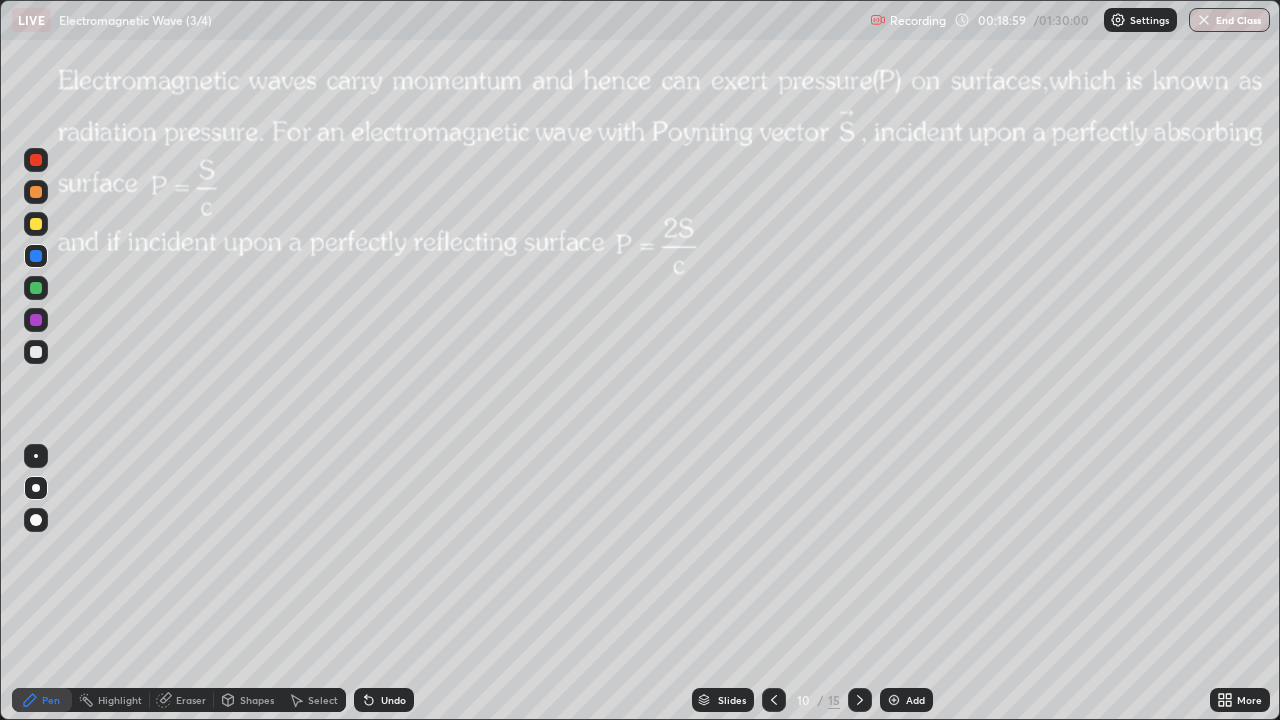 click at bounding box center [36, 352] 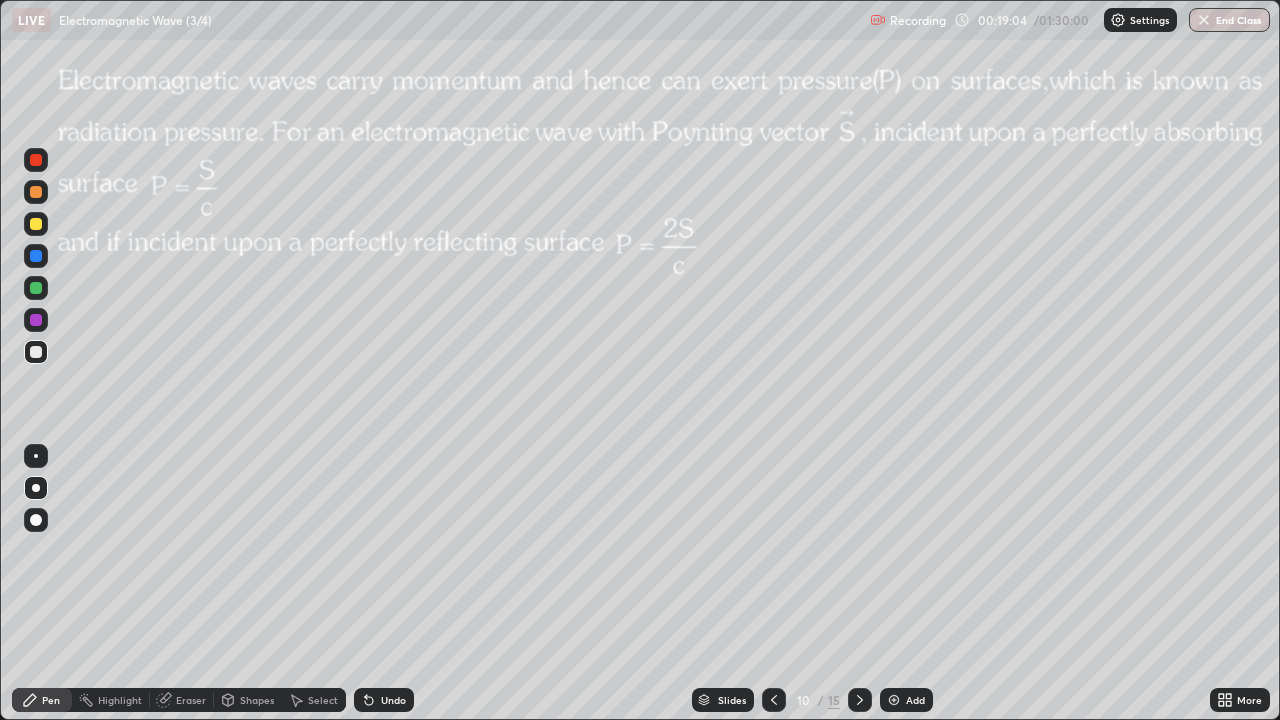 click on "Undo" at bounding box center [393, 700] 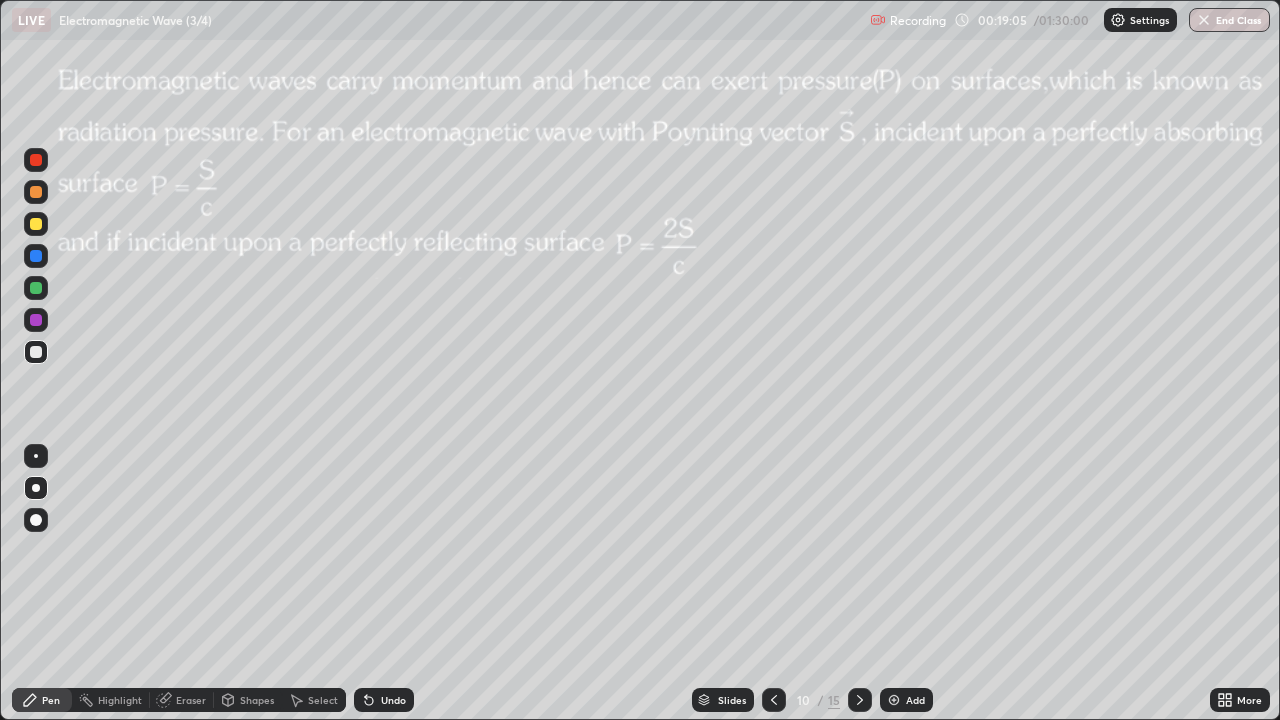 click on "Undo" at bounding box center [393, 700] 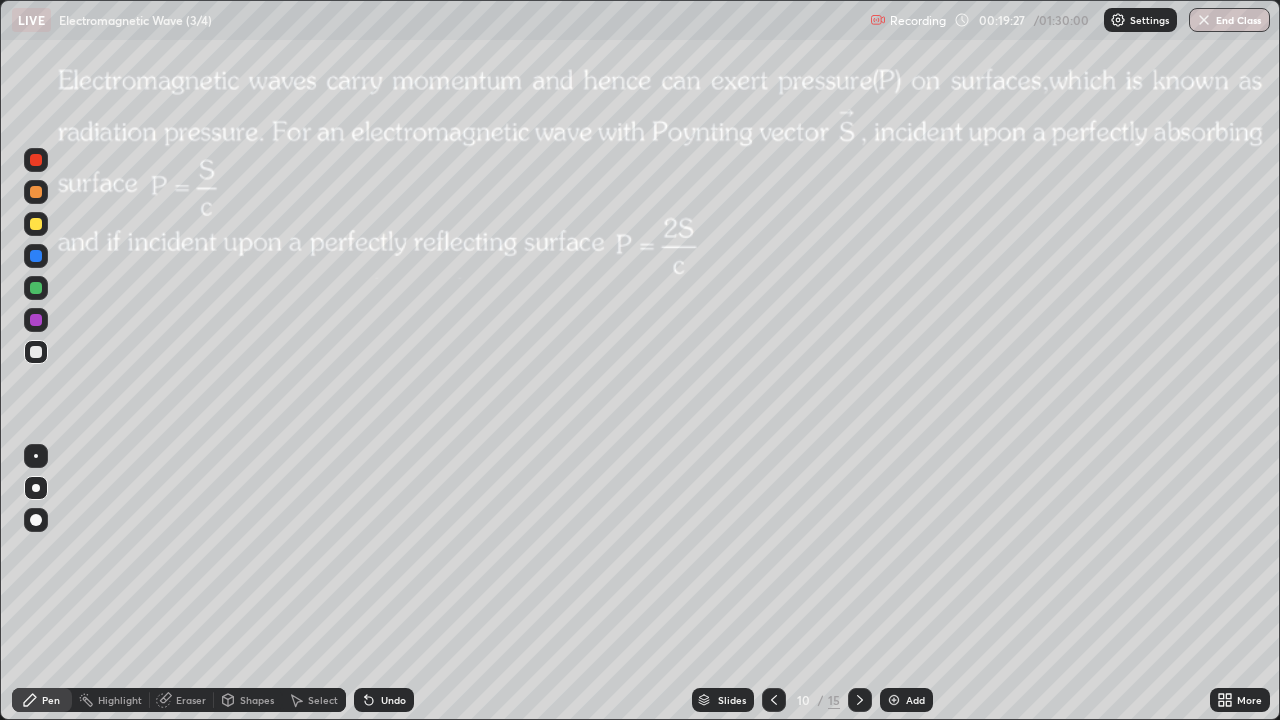 click 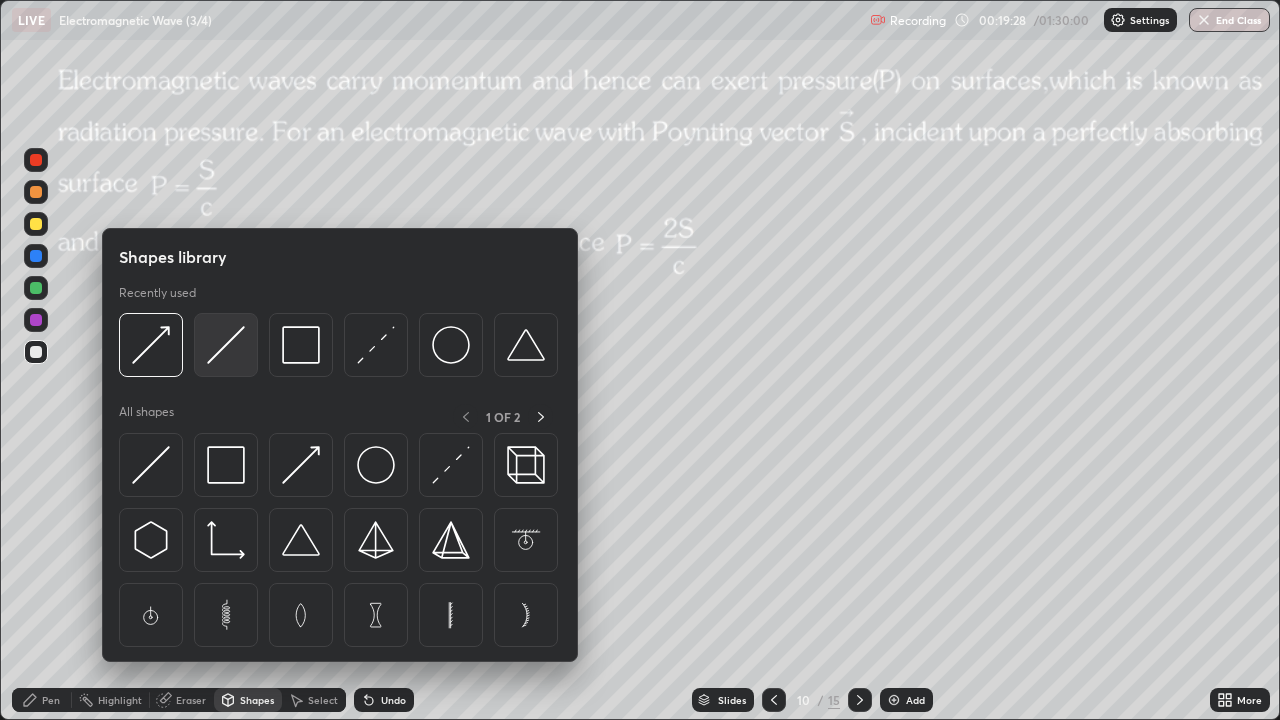 click at bounding box center [226, 345] 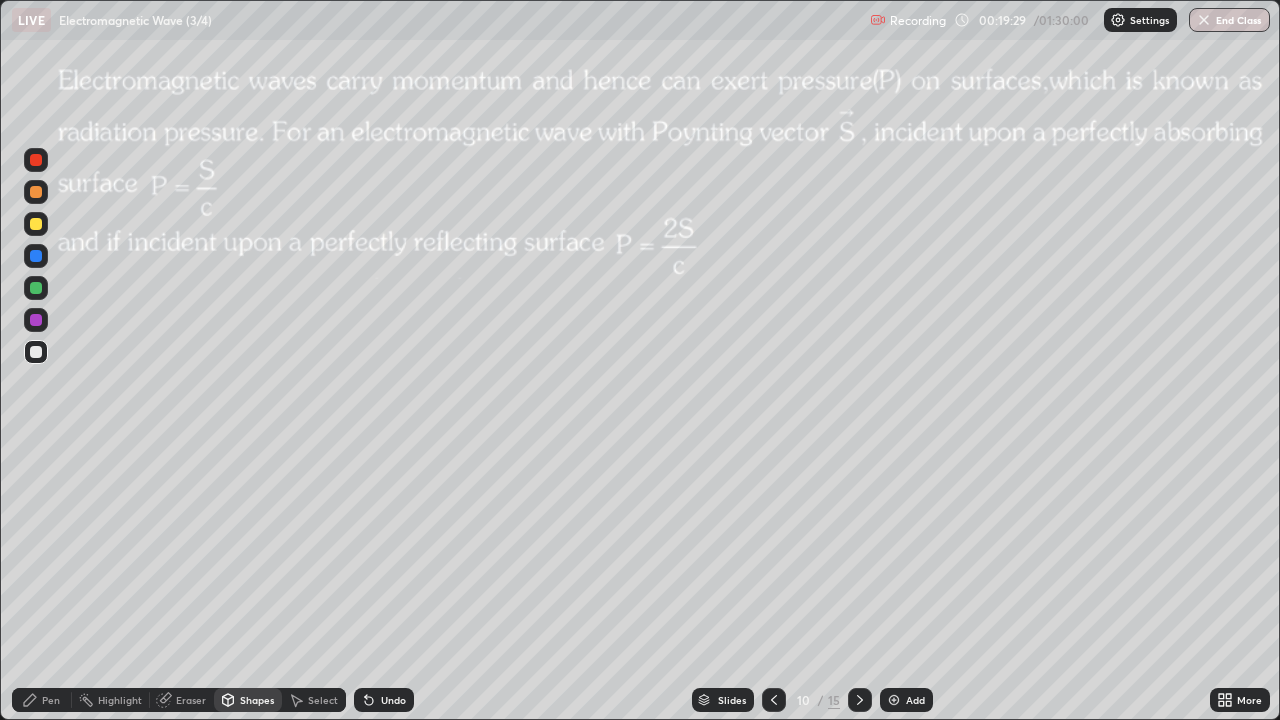 click at bounding box center [36, 288] 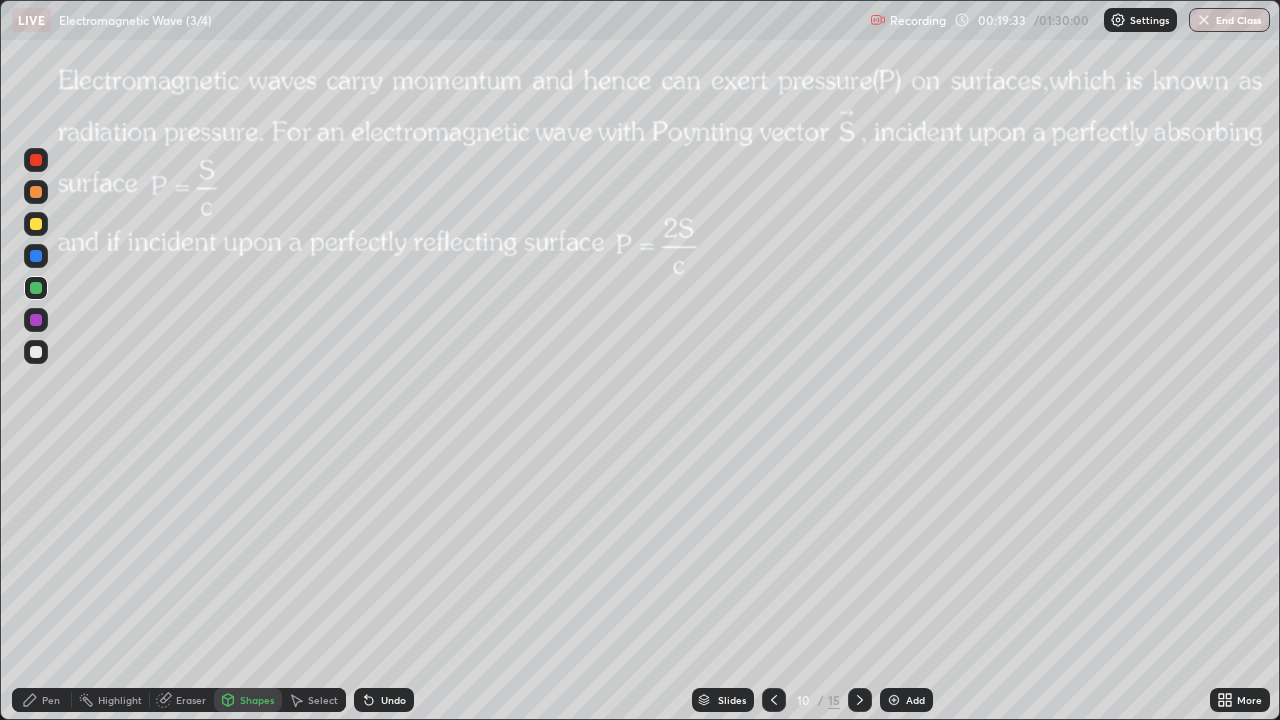 click on "Pen" at bounding box center [51, 700] 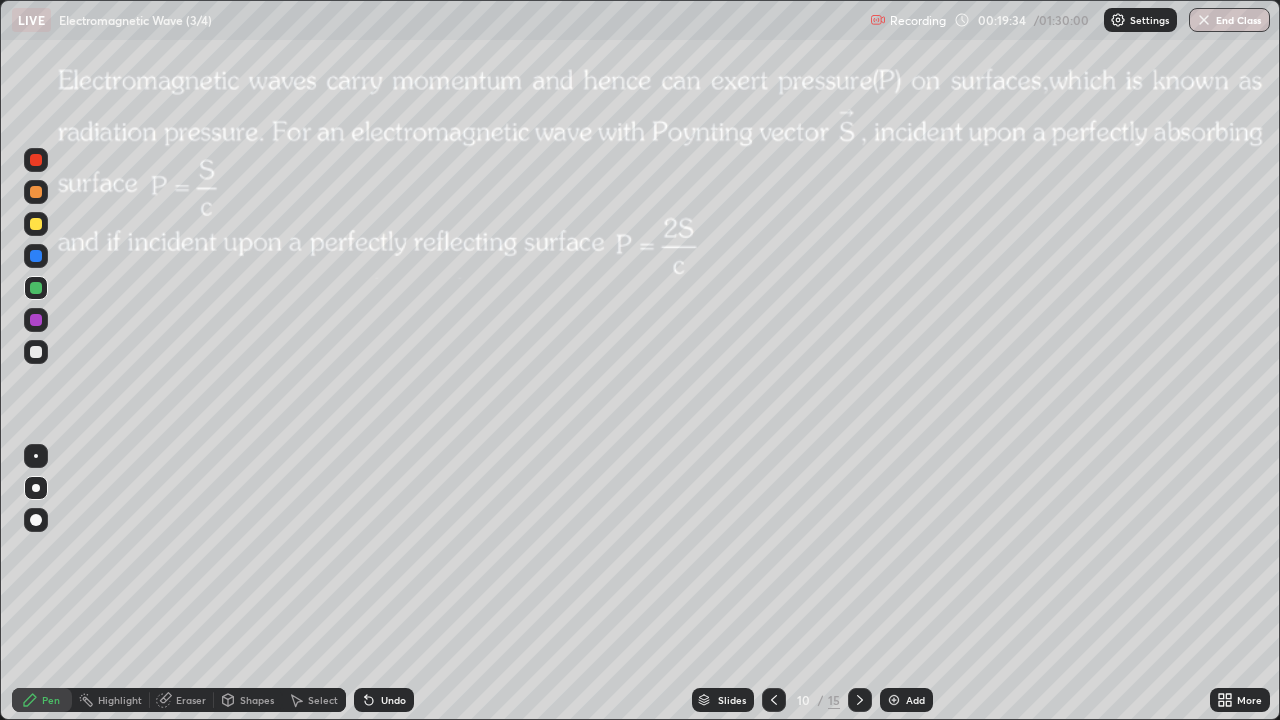 click at bounding box center (36, 256) 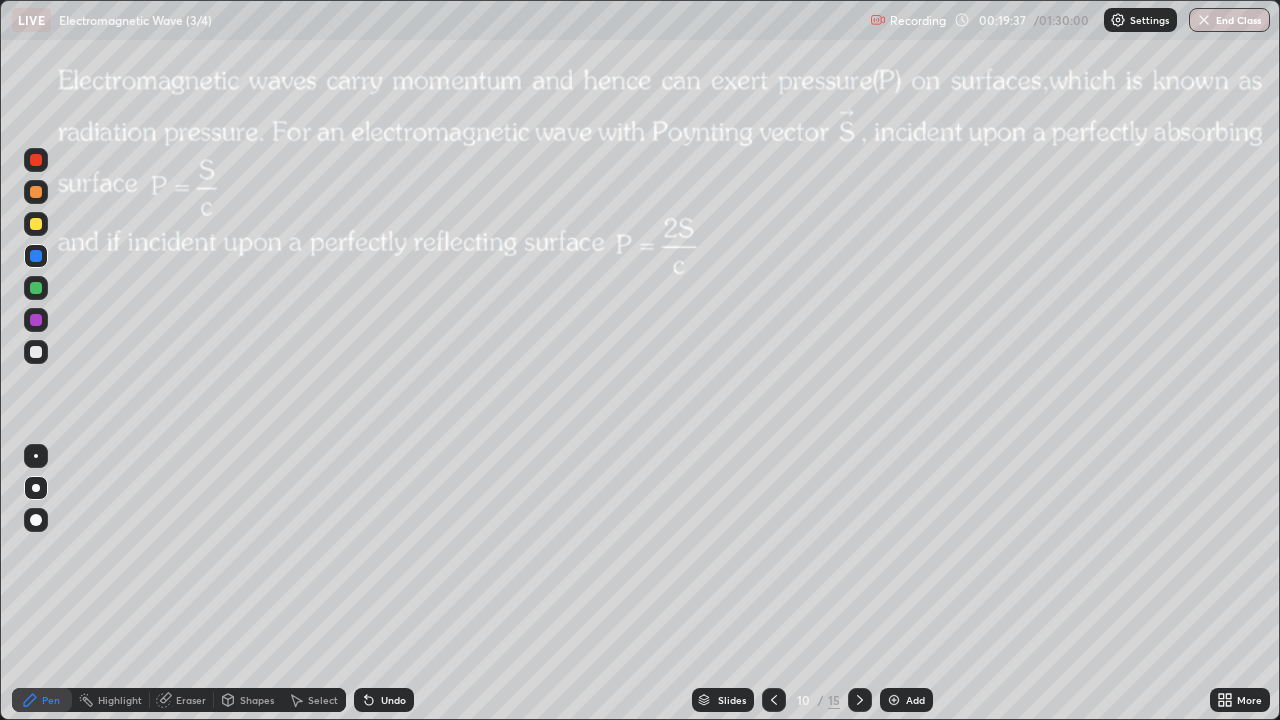 click on "Shapes" at bounding box center [257, 700] 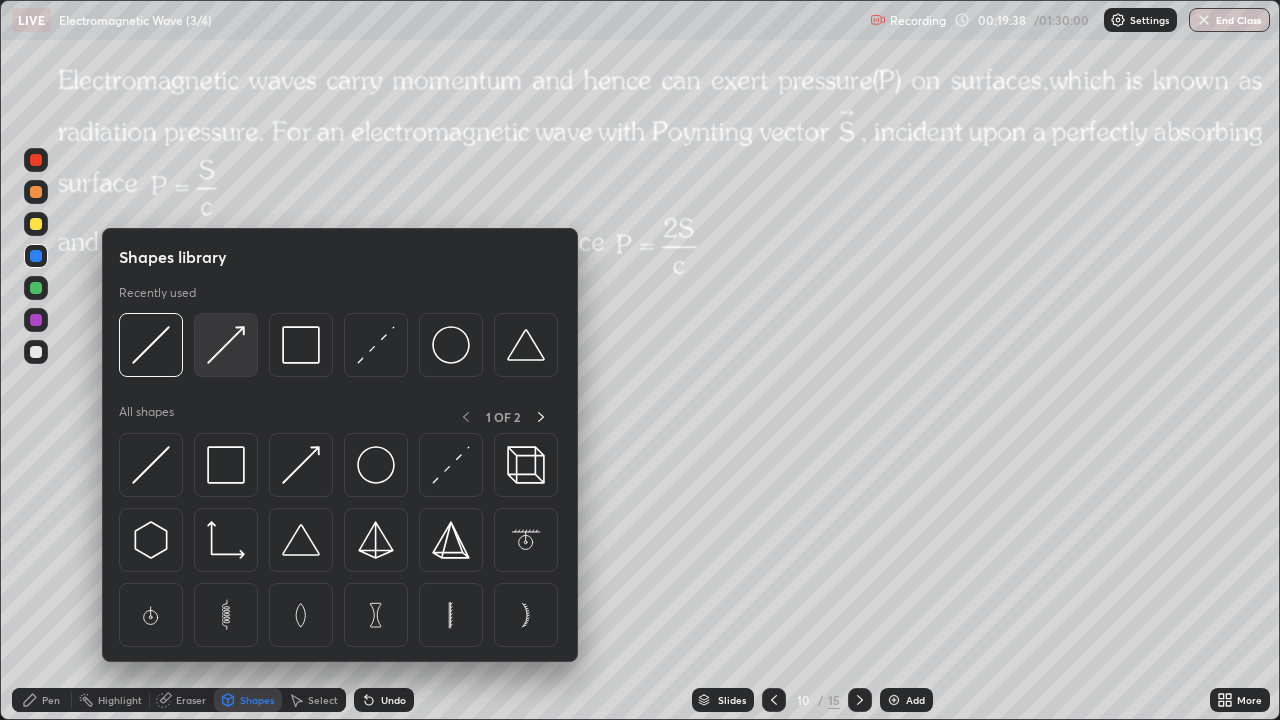 click at bounding box center (226, 345) 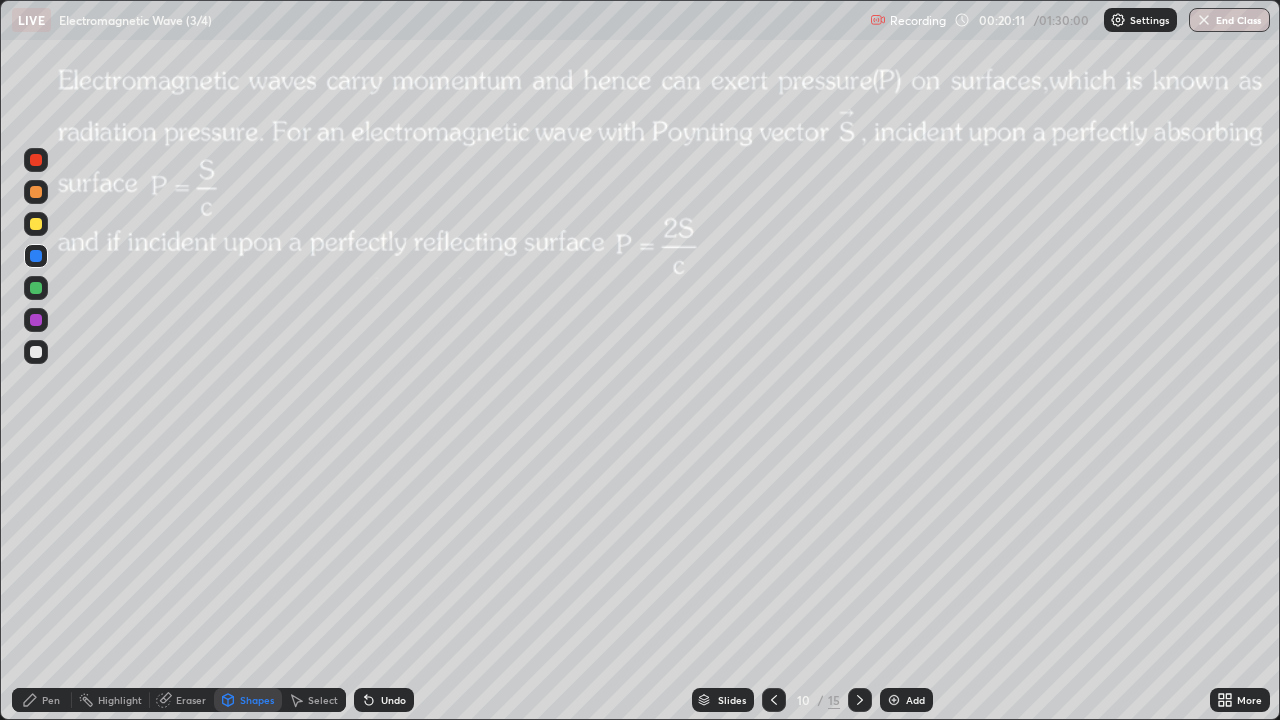 click on "Pen" at bounding box center (51, 700) 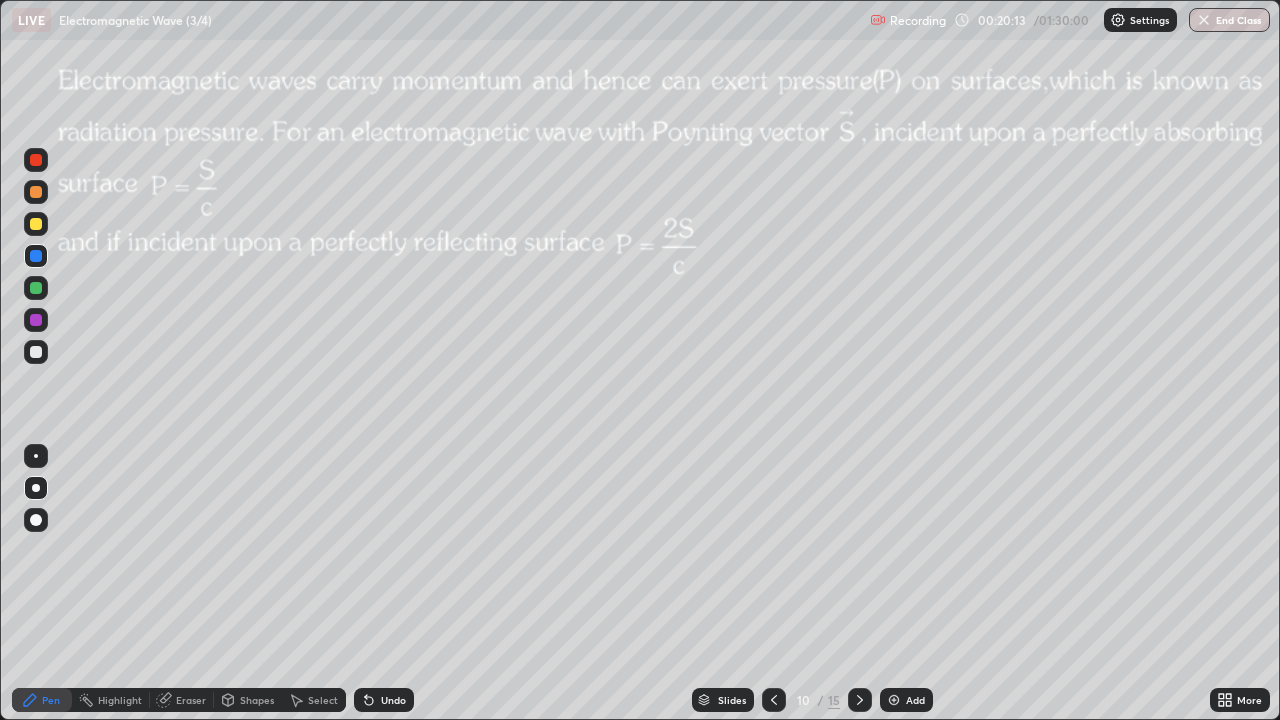 click at bounding box center [36, 352] 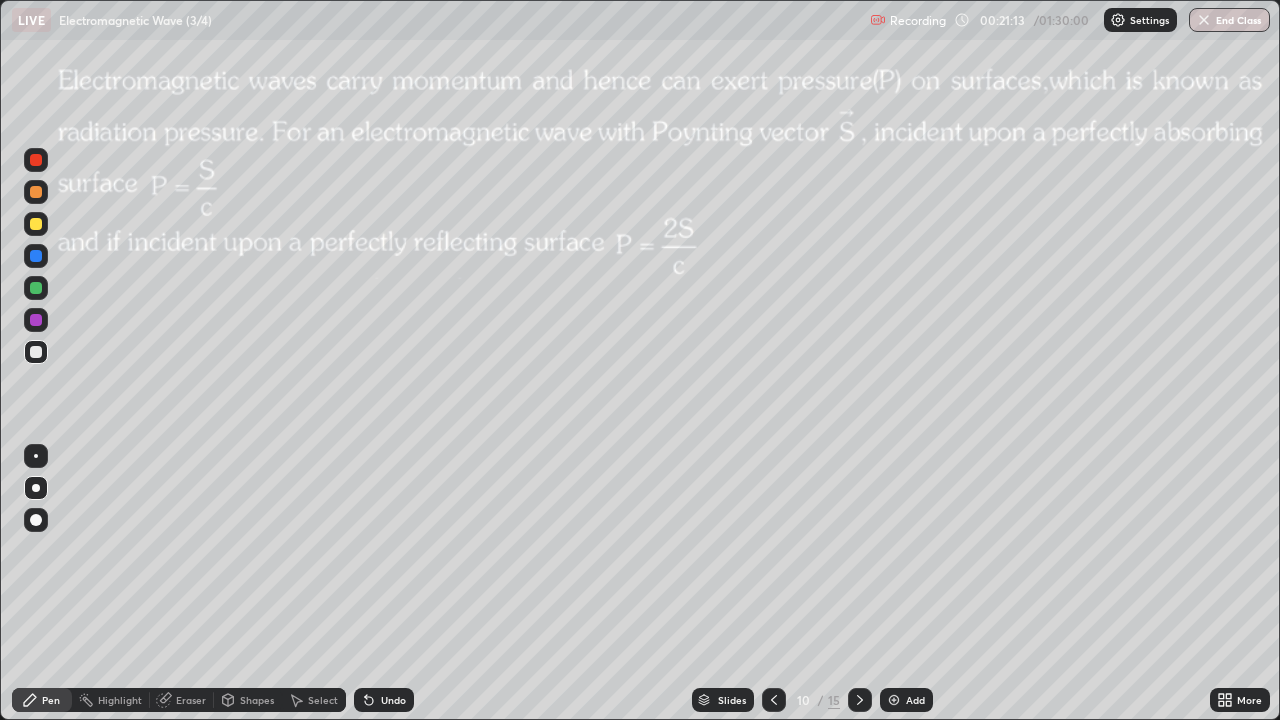 click on "Eraser" at bounding box center [191, 700] 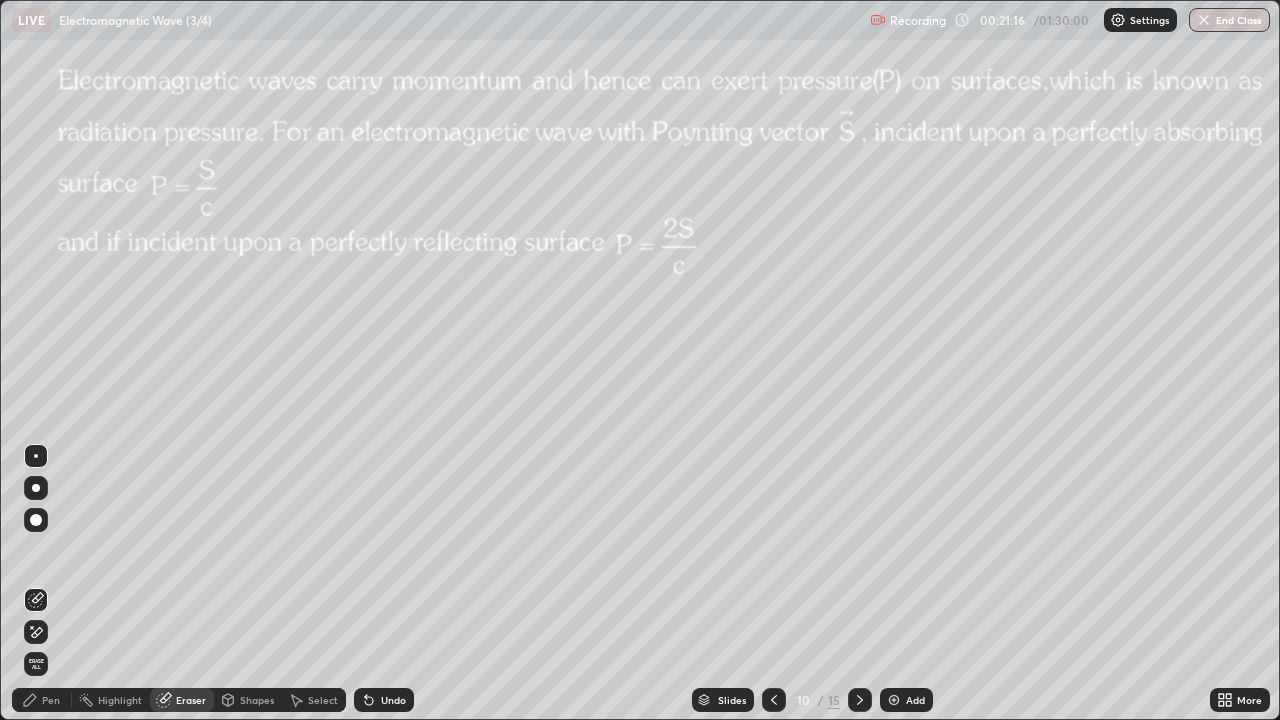 click 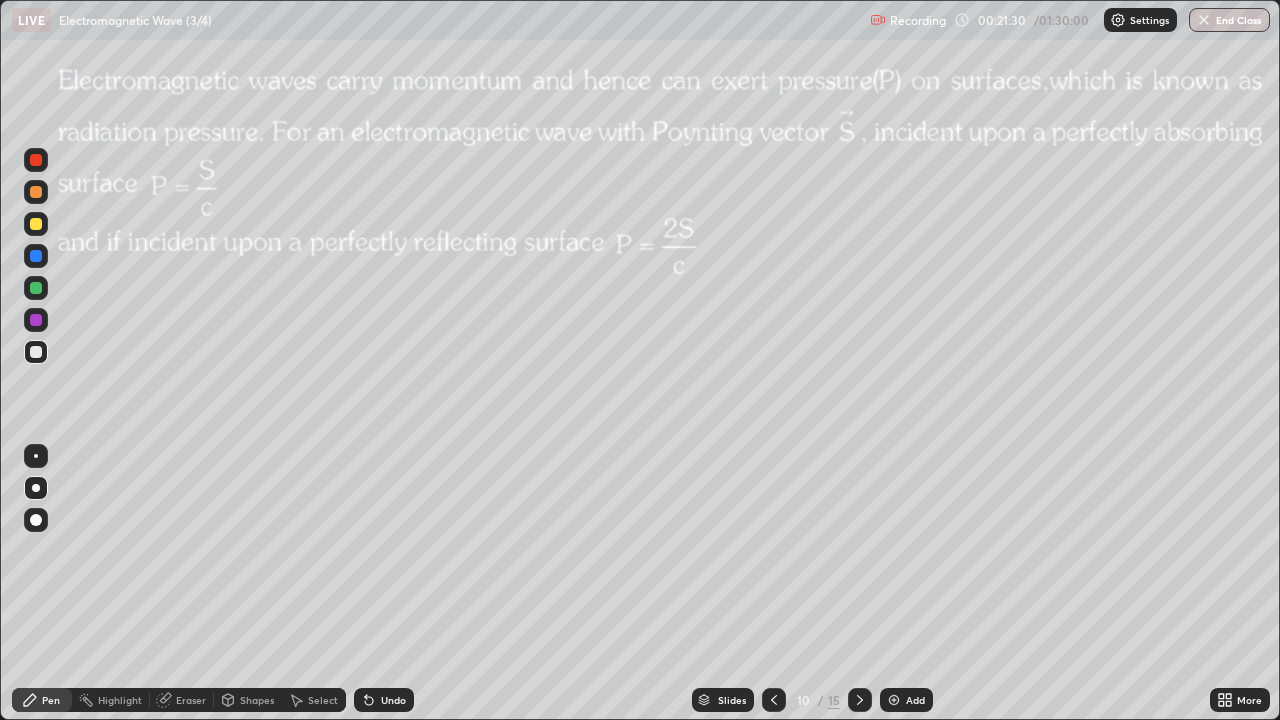 click 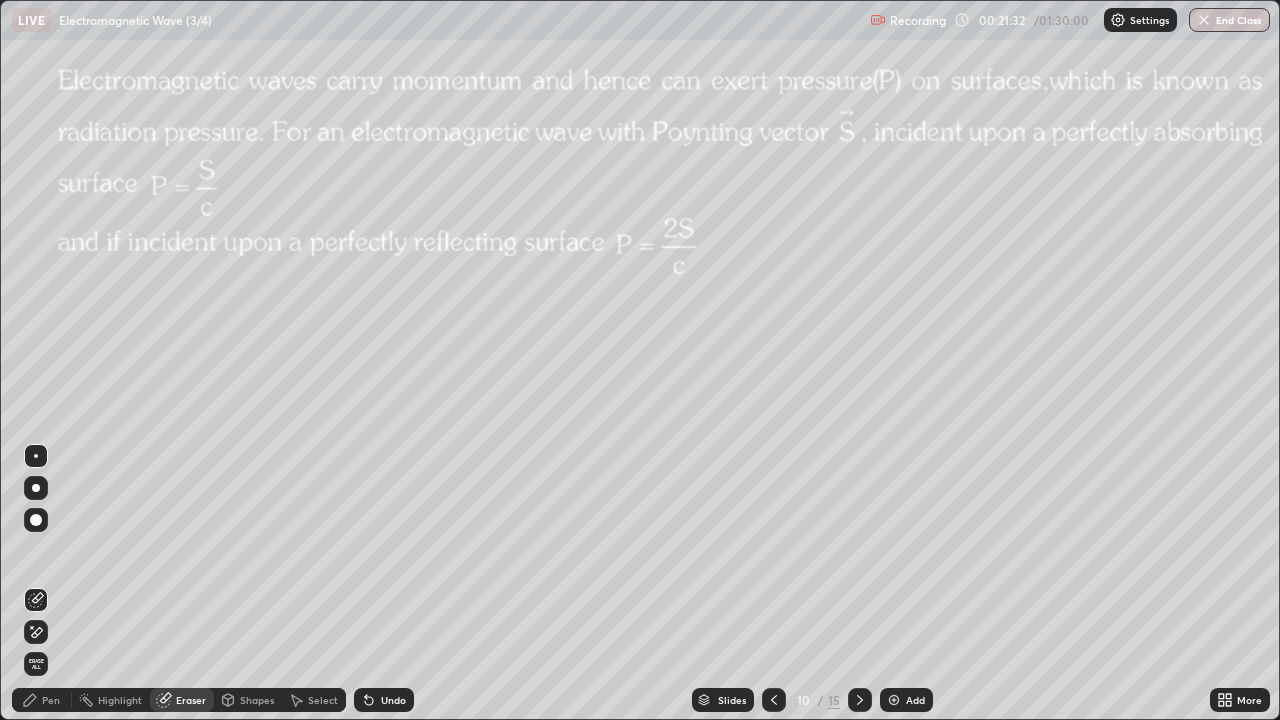 click on "Pen" at bounding box center [51, 700] 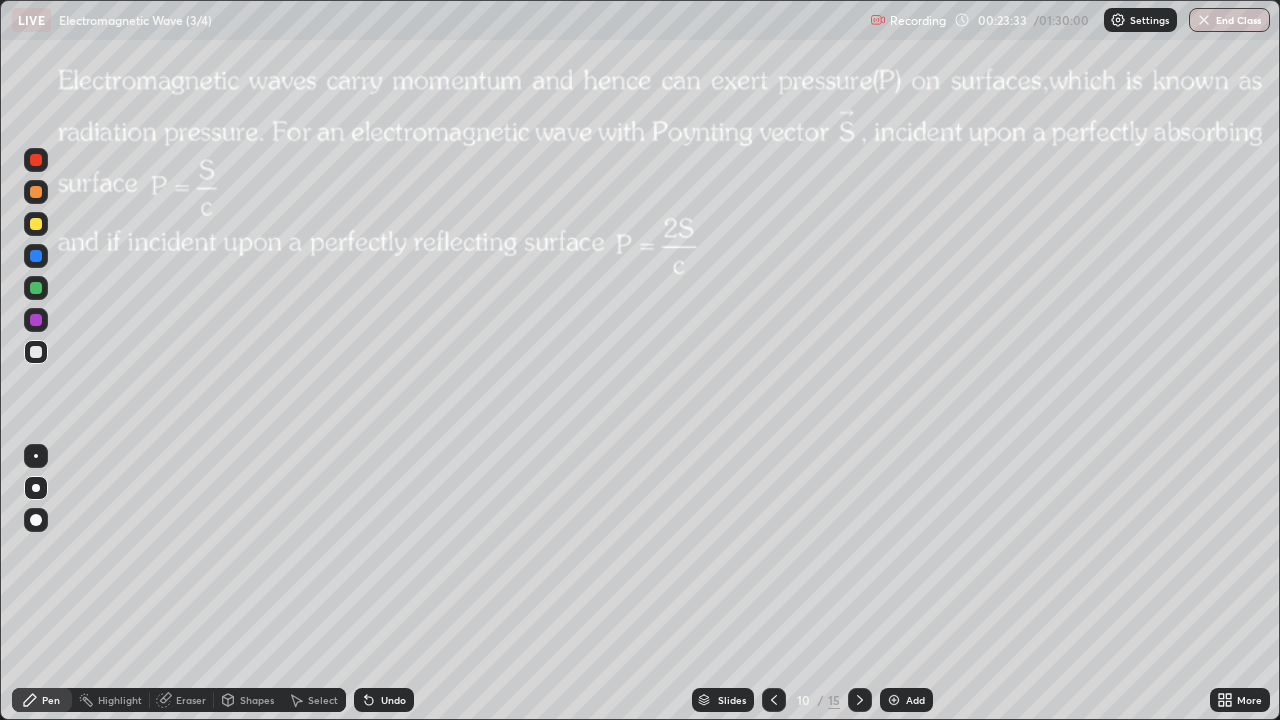 click 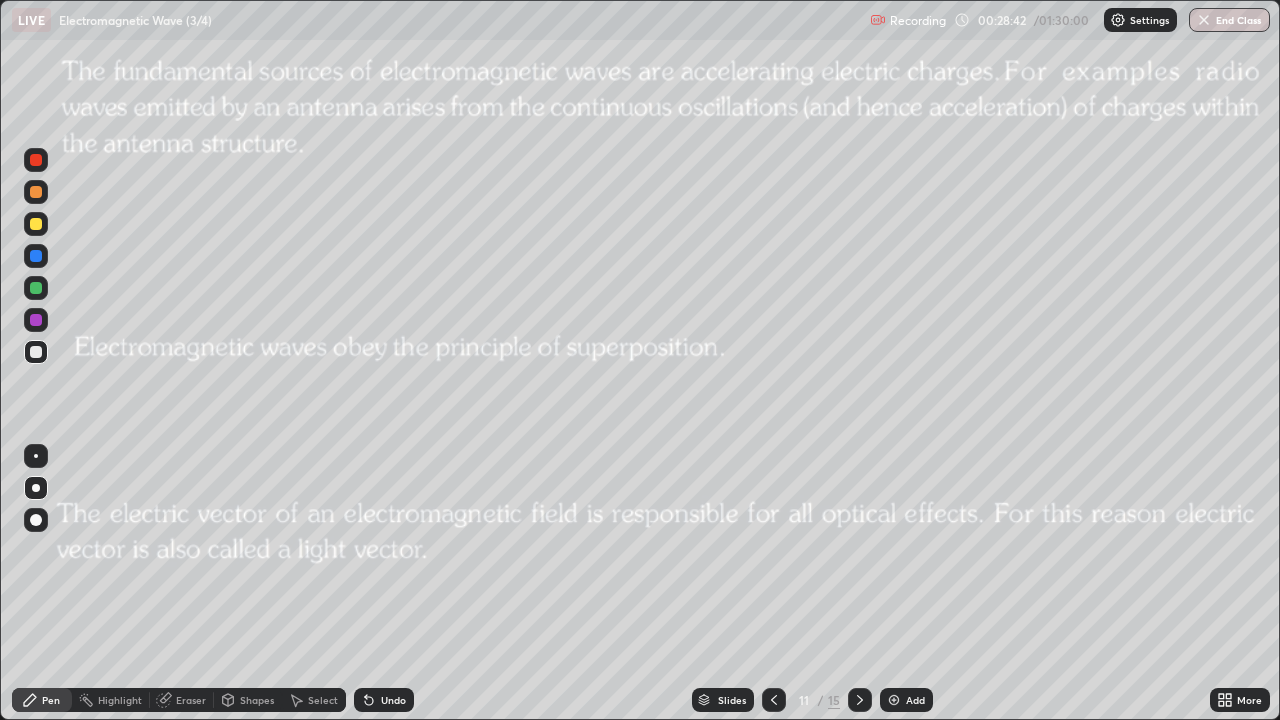 click 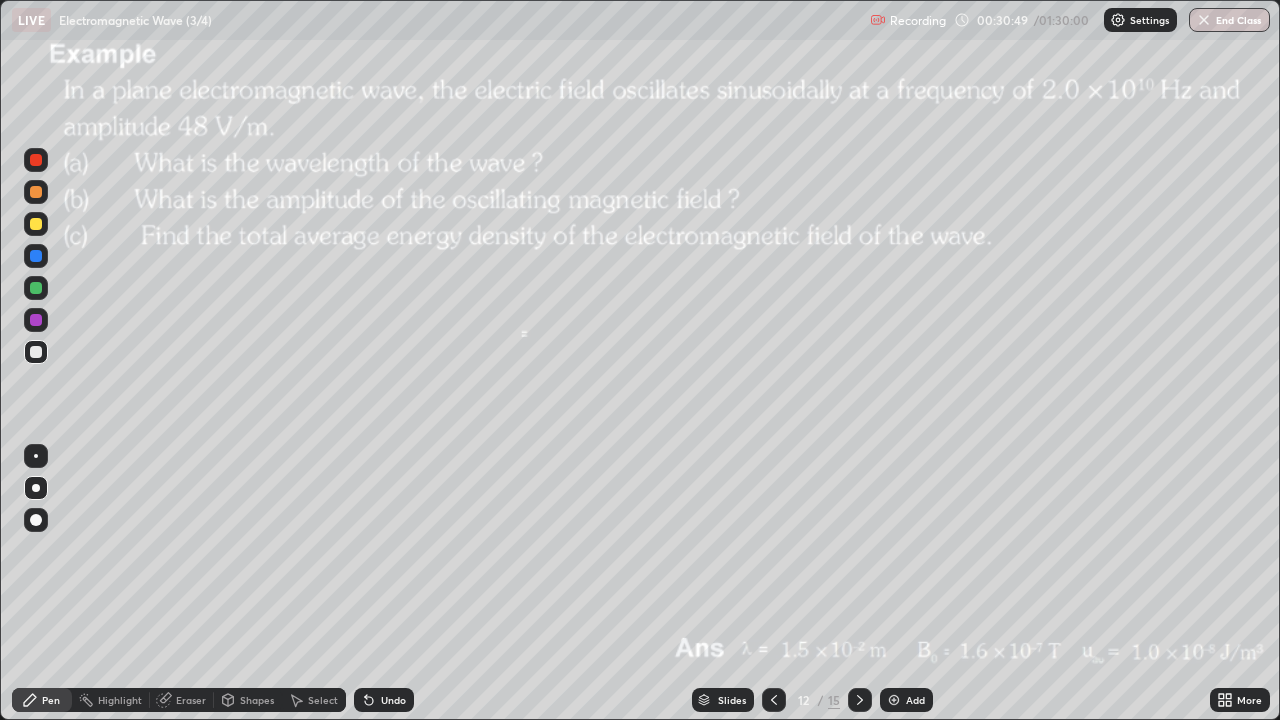 click at bounding box center [36, 224] 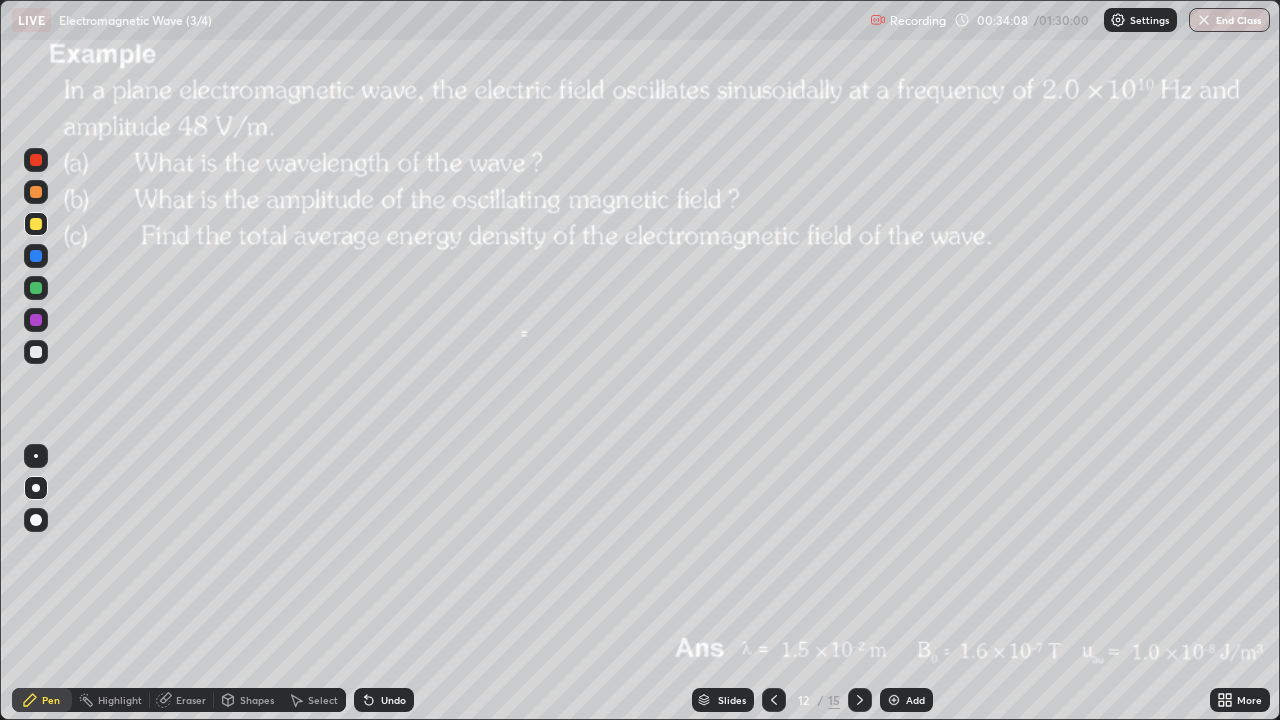 click on "Eraser" at bounding box center (191, 700) 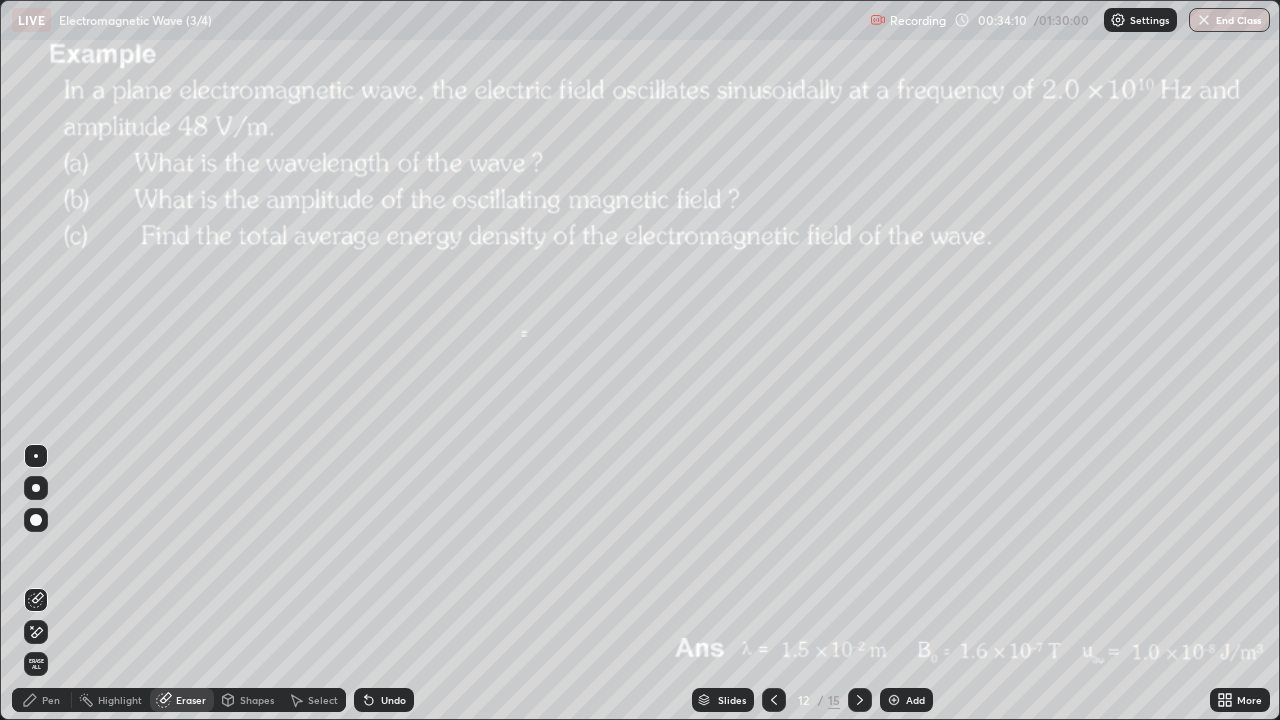 click on "Pen" at bounding box center (51, 700) 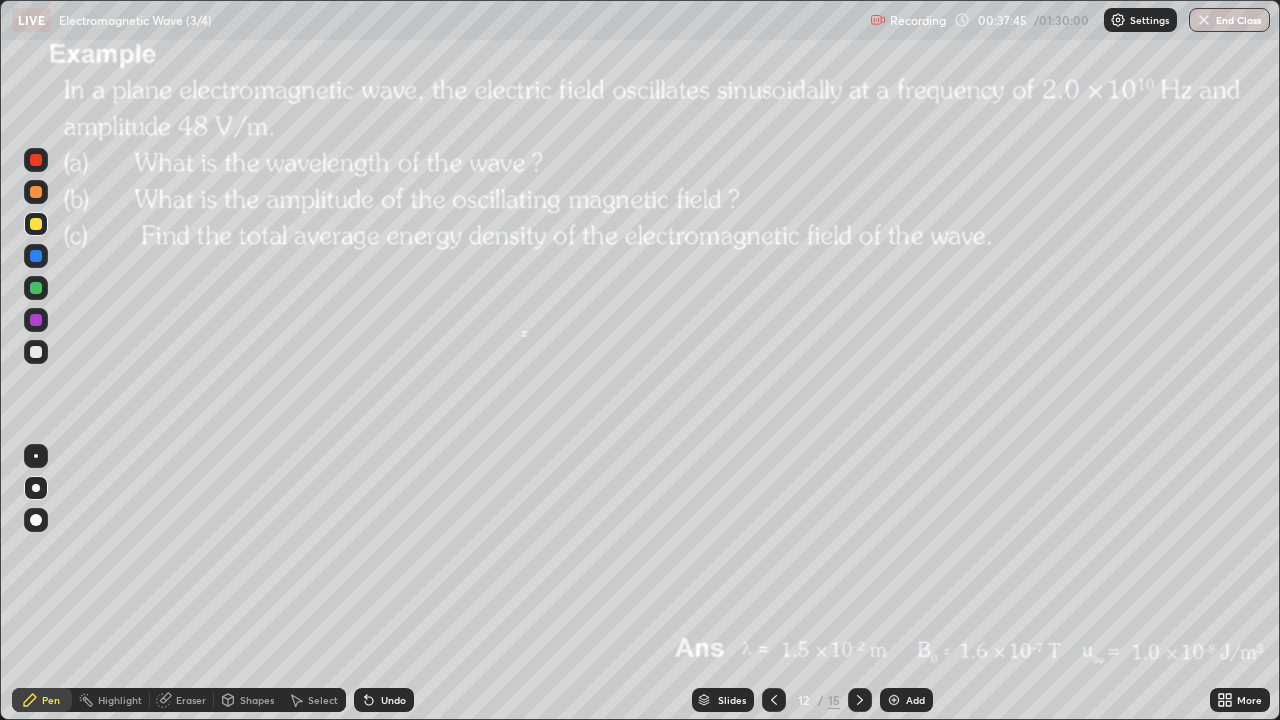 click 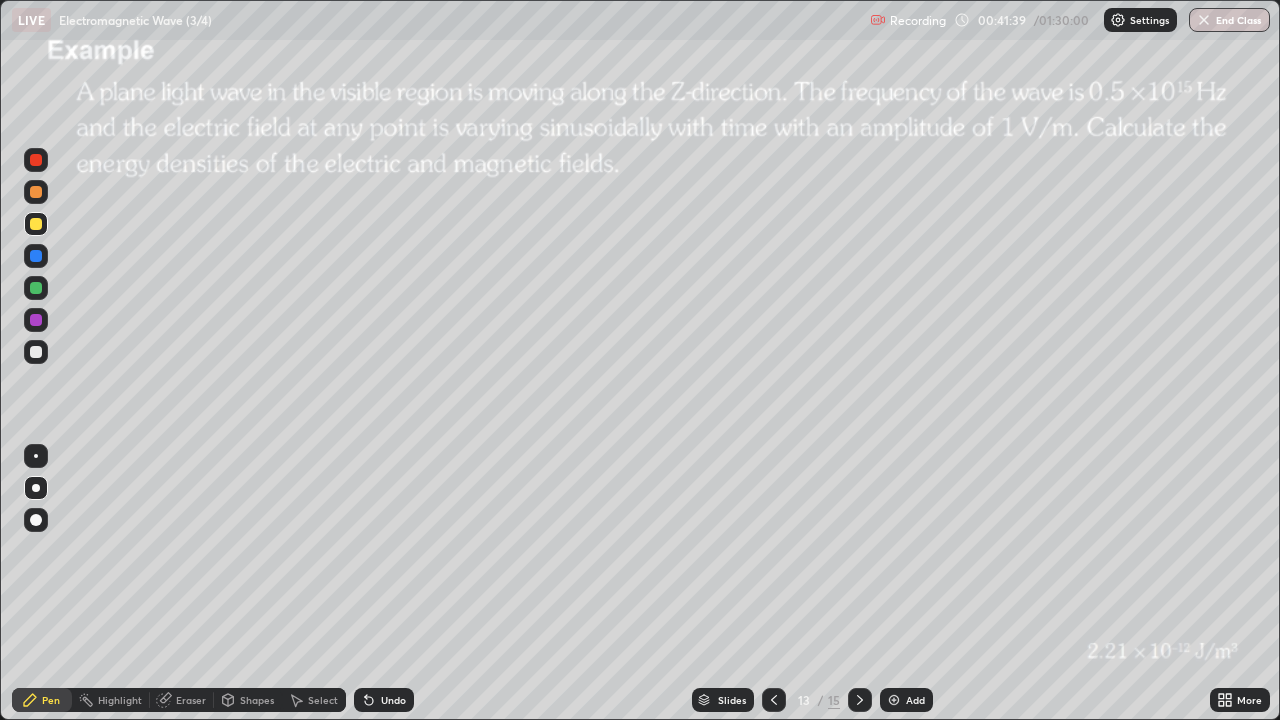 click on "Undo" at bounding box center [393, 700] 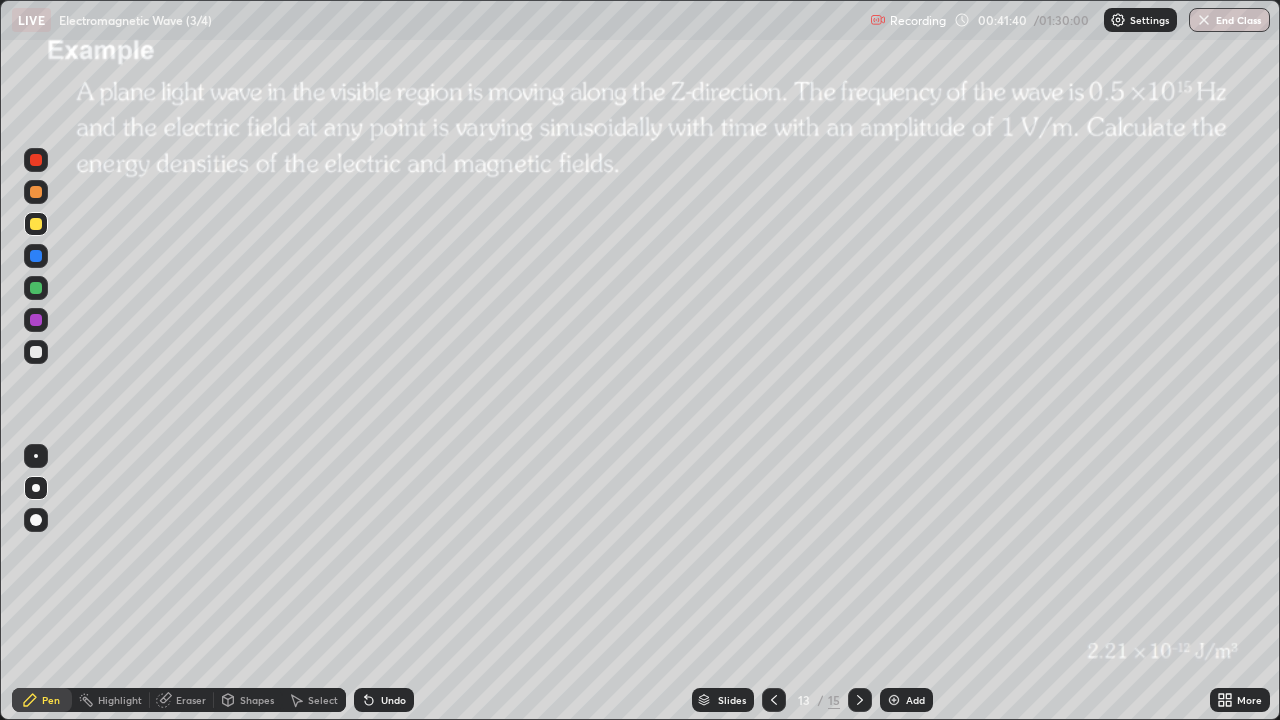 click on "Undo" at bounding box center (384, 700) 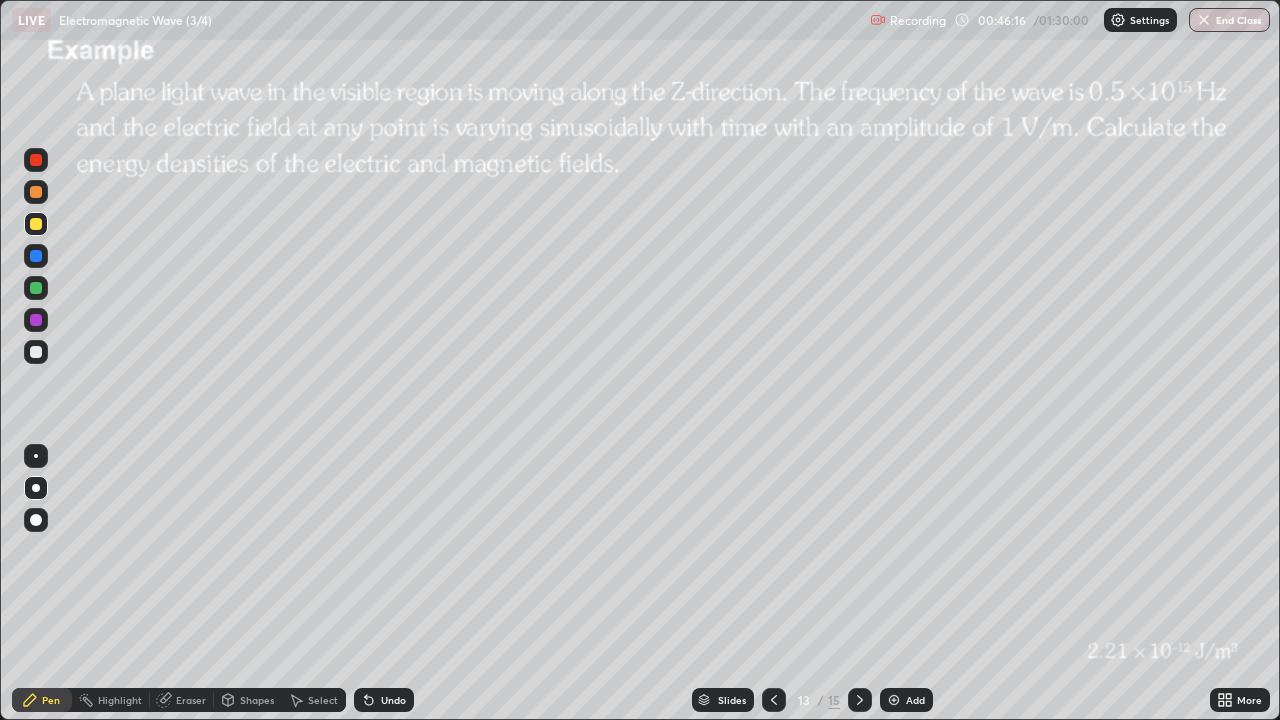 click at bounding box center [860, 700] 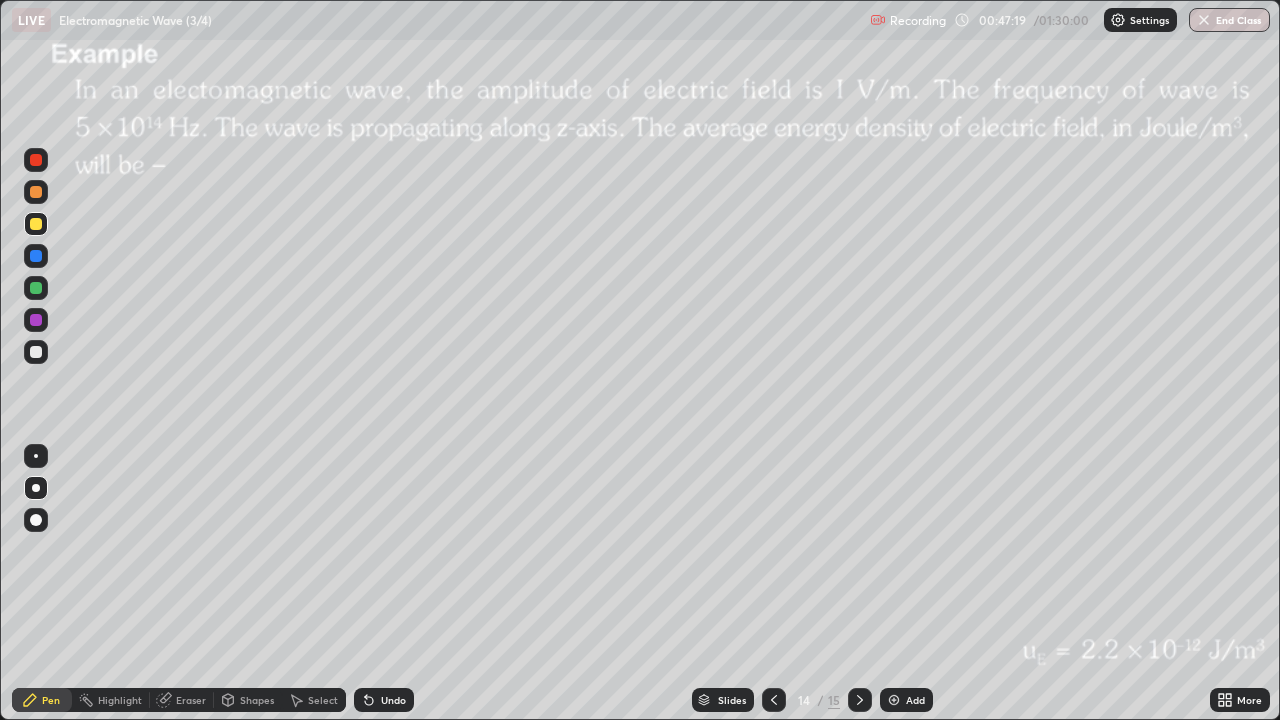 click at bounding box center [36, 192] 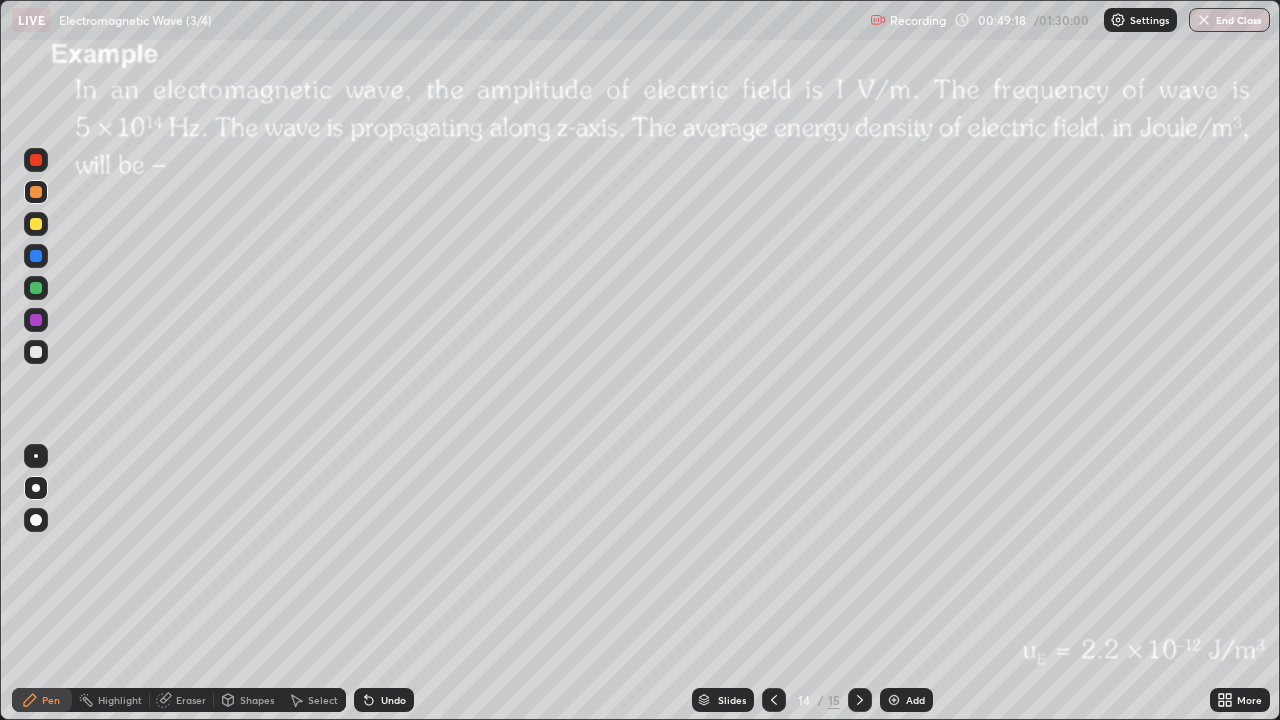 click on "Undo" at bounding box center (393, 700) 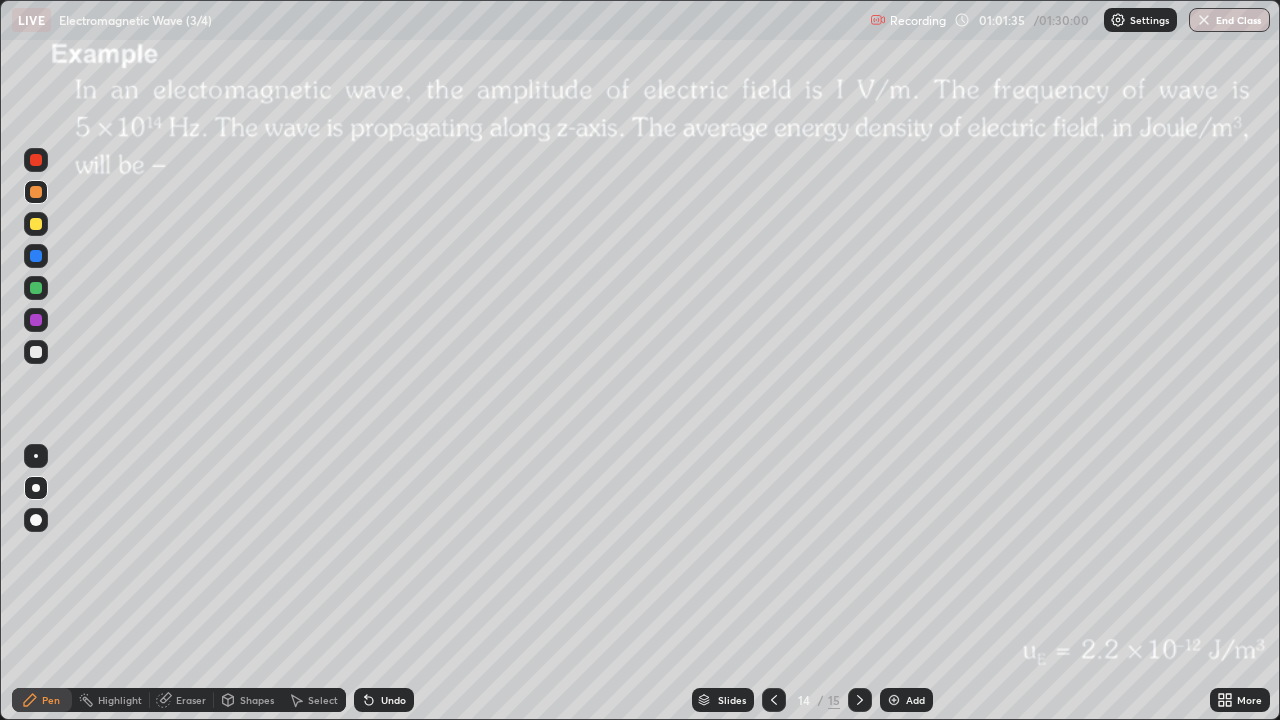 click on "Add" at bounding box center (915, 700) 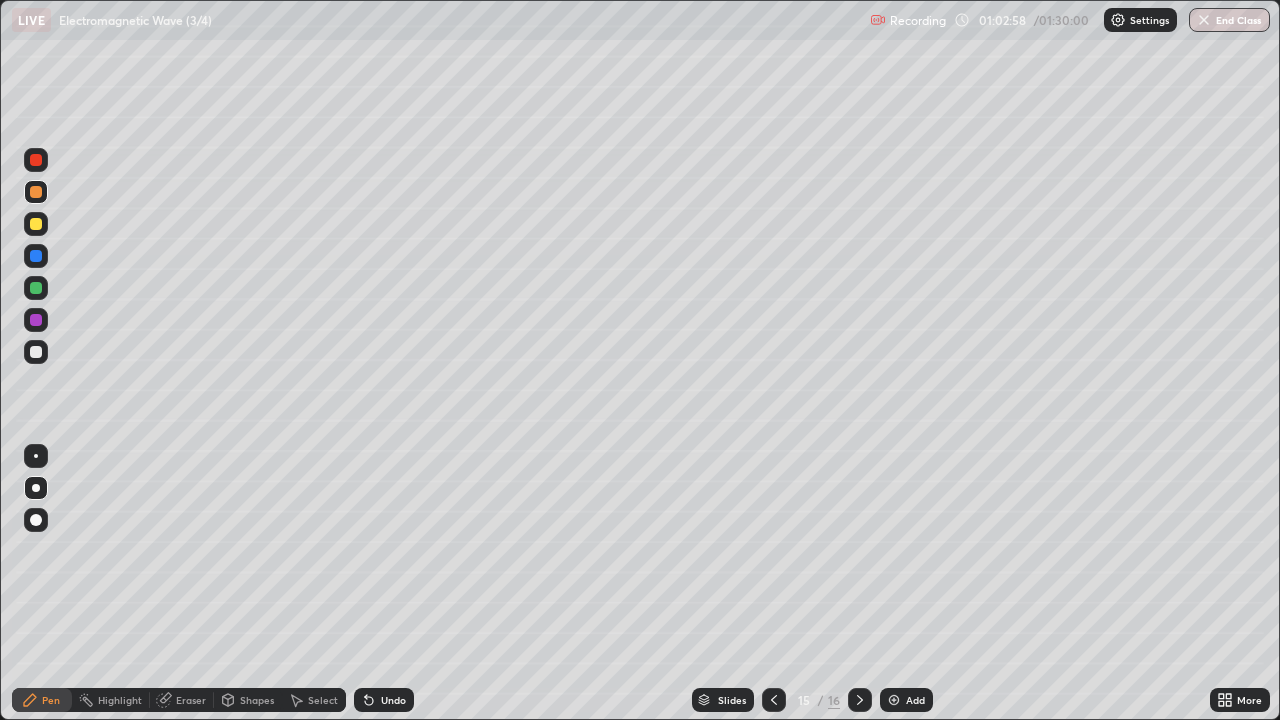 click on "Eraser" at bounding box center (191, 700) 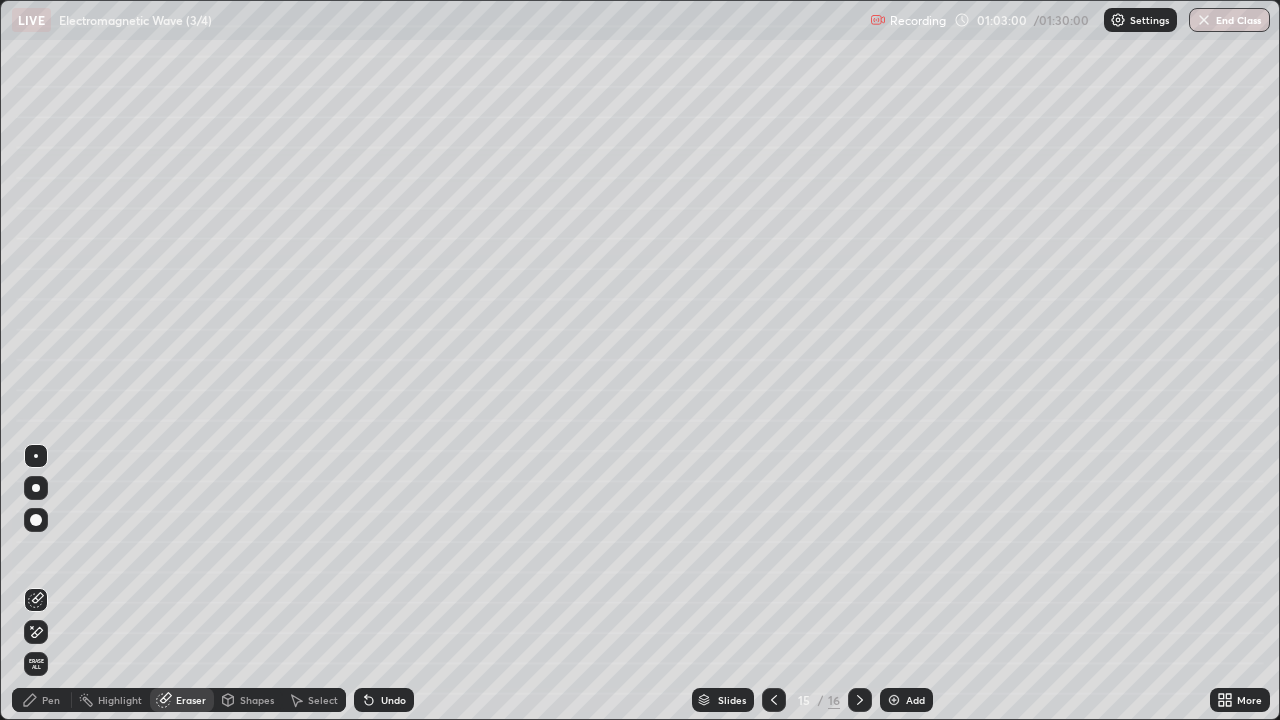 click on "Pen" at bounding box center [51, 700] 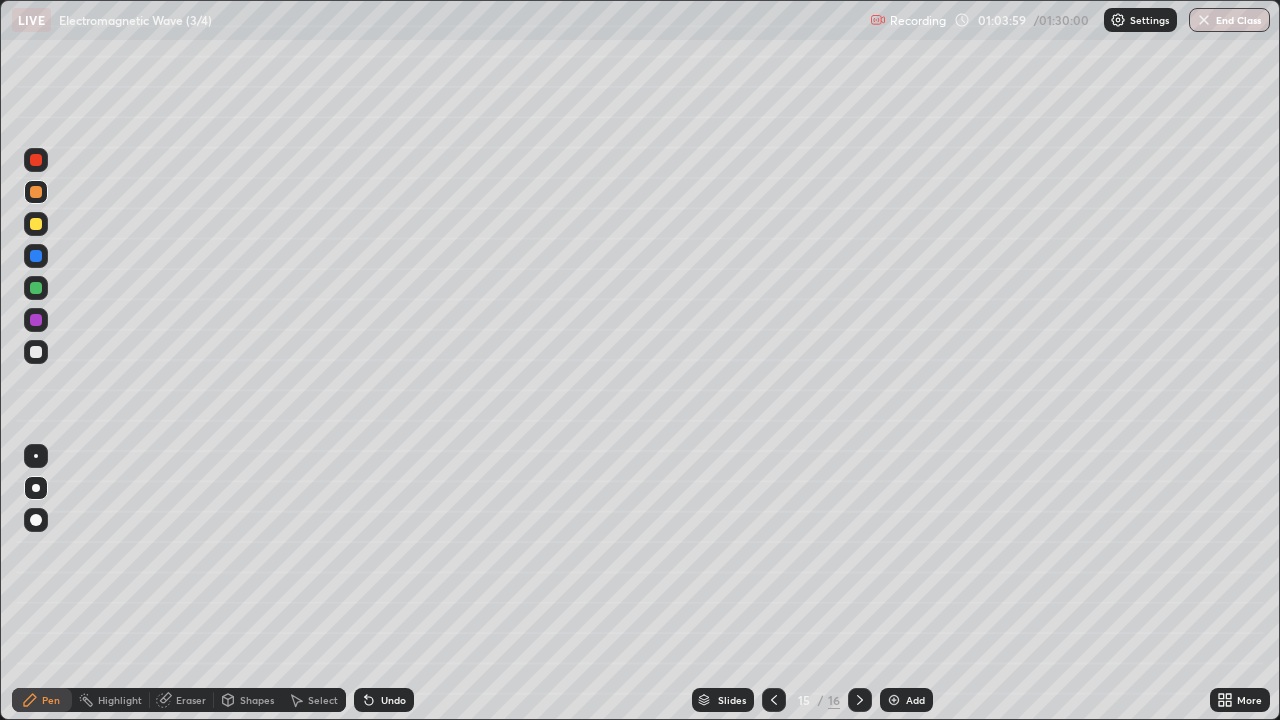 click on "Add" at bounding box center [915, 700] 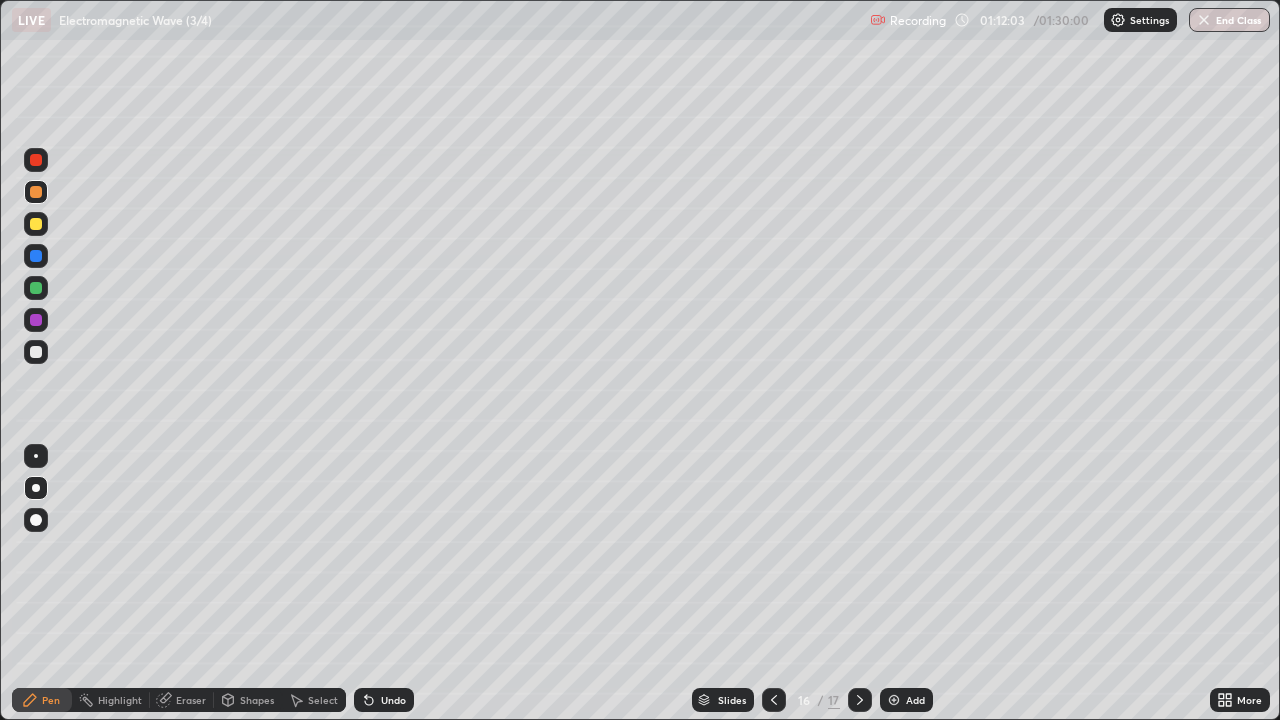 click on "Add" at bounding box center (915, 700) 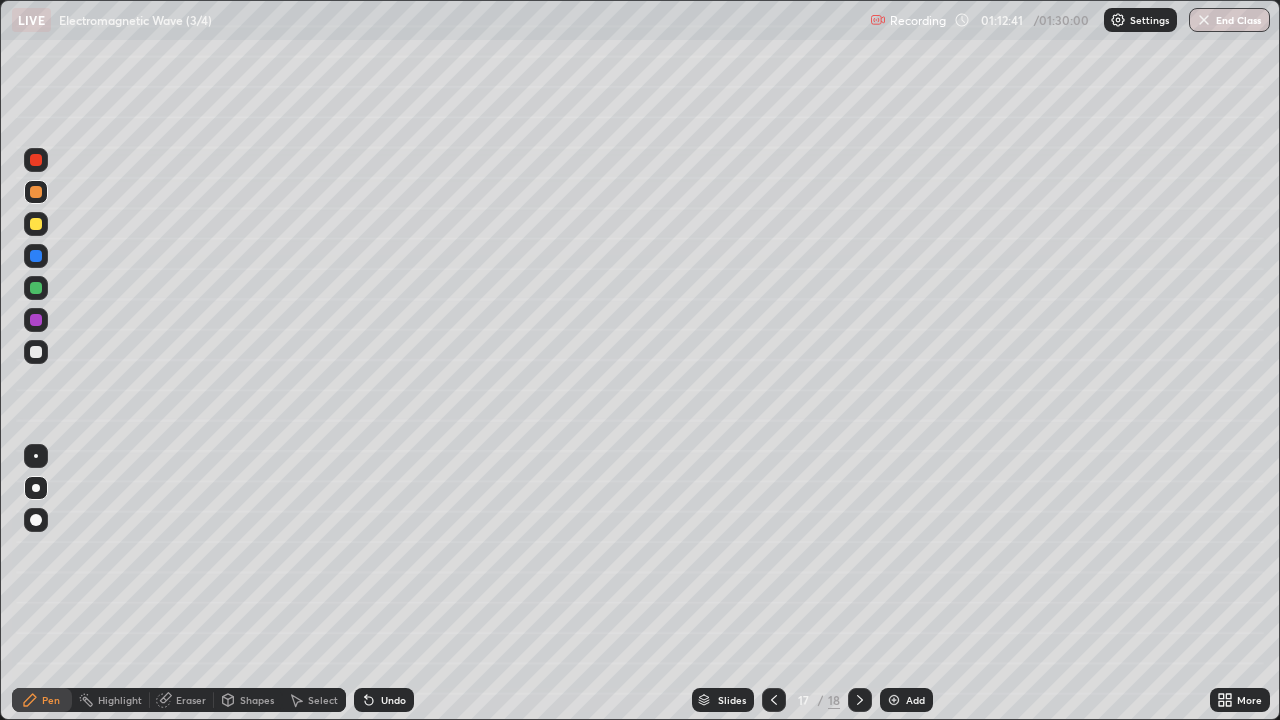 click 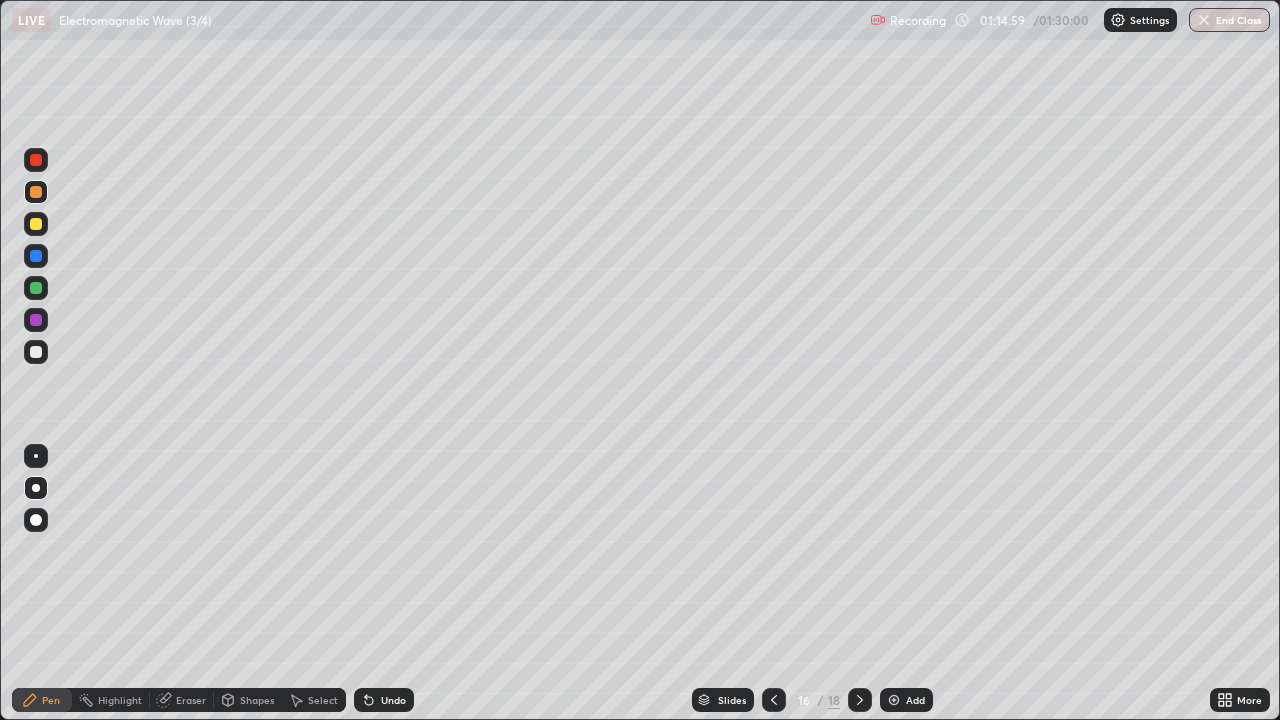 click on "Add" at bounding box center (915, 700) 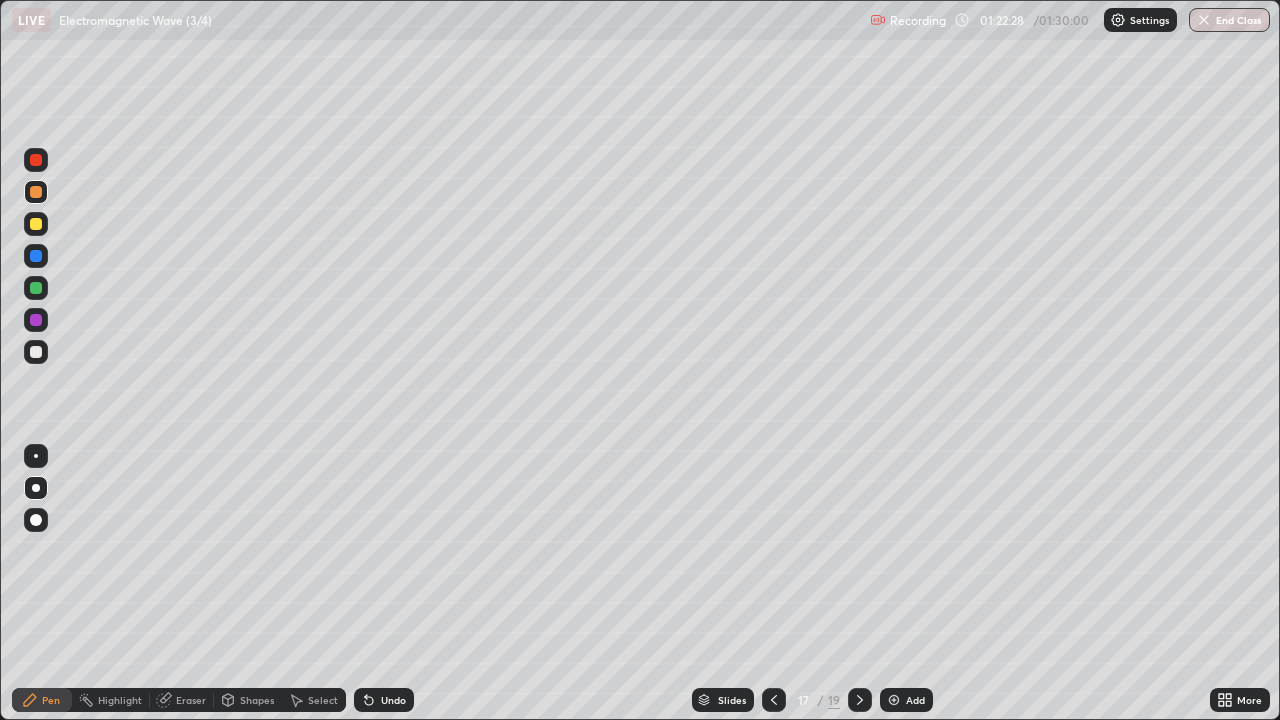 click on "End Class" at bounding box center (1229, 20) 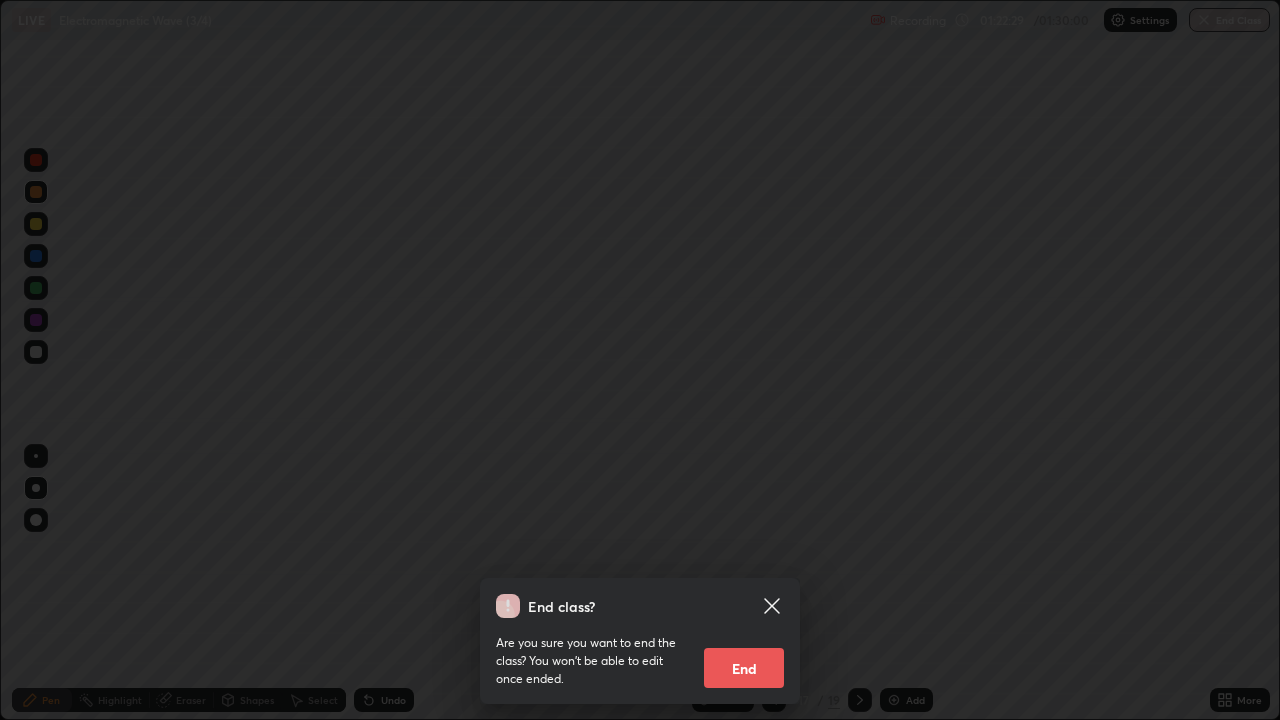 click on "End" at bounding box center (744, 668) 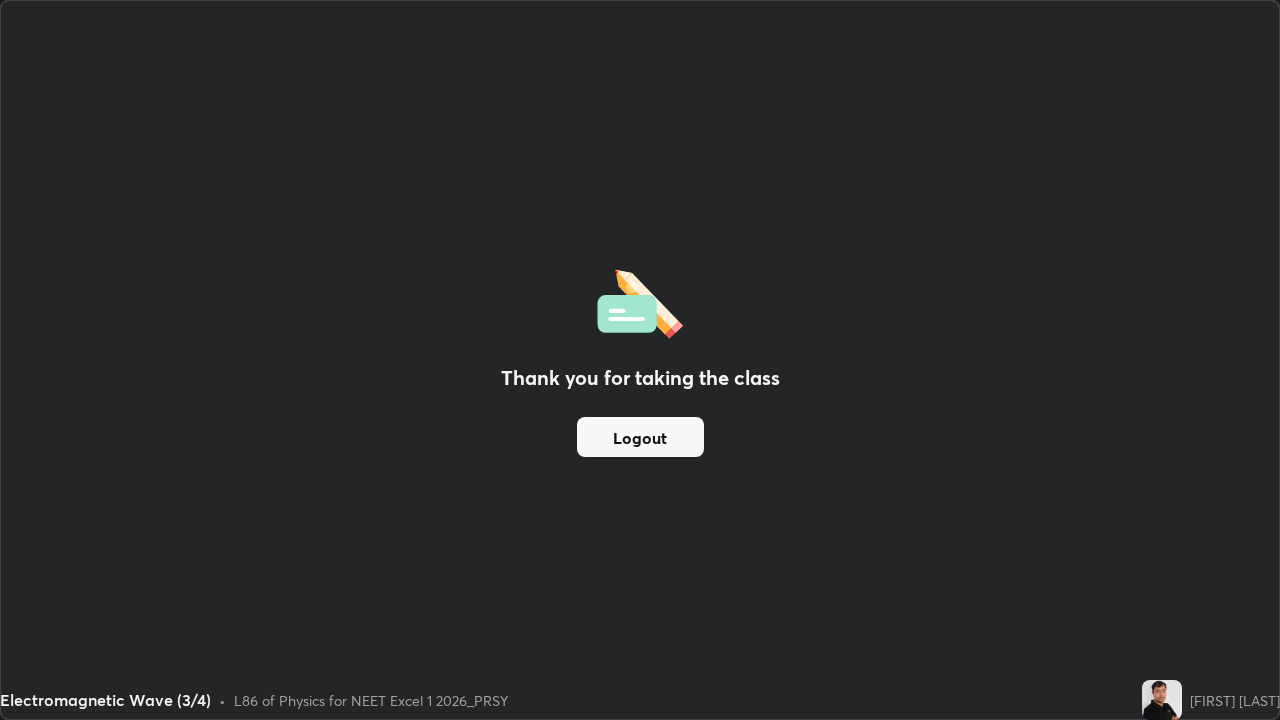 click on "Logout" at bounding box center (640, 437) 